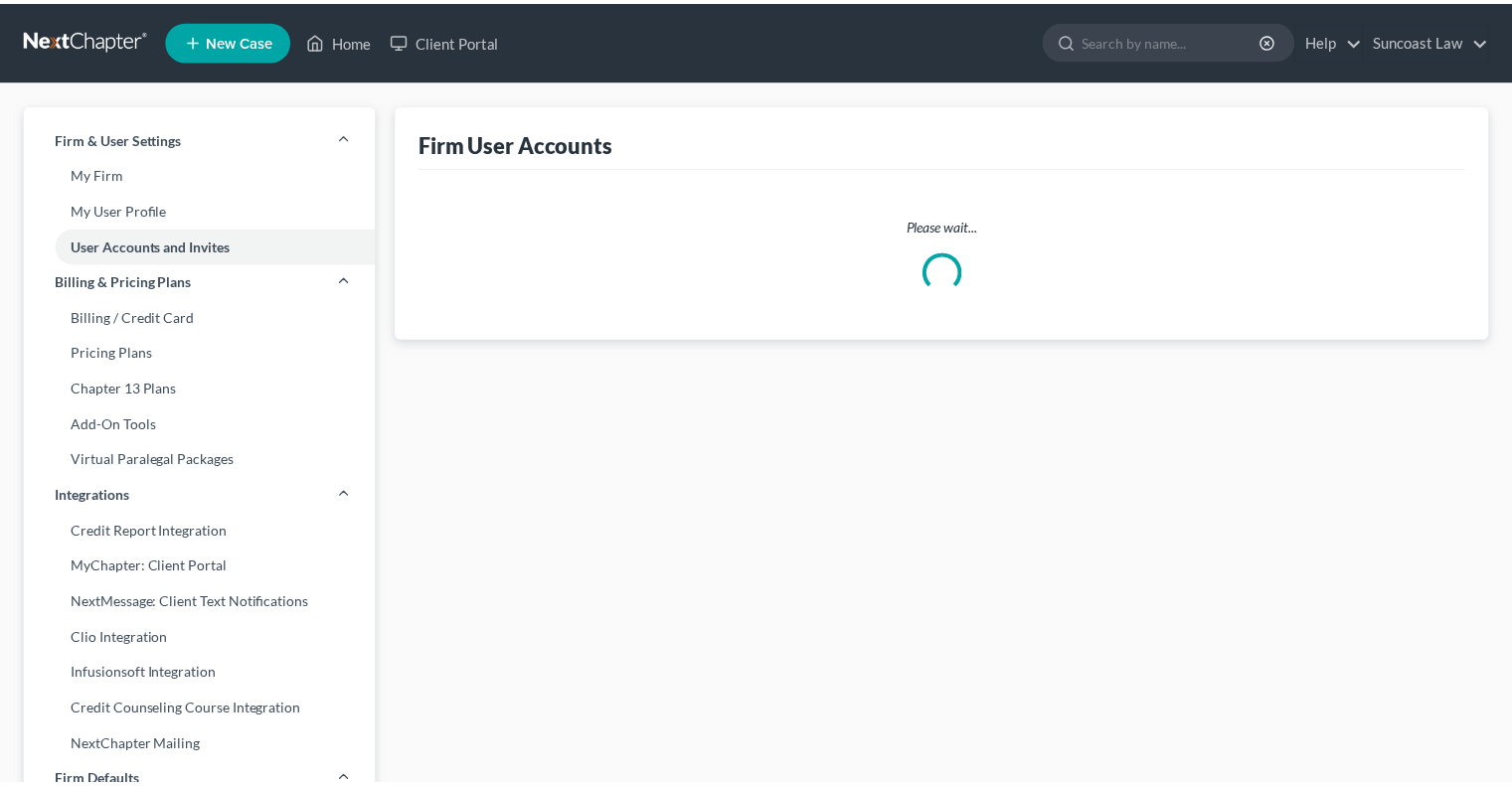 scroll, scrollTop: 0, scrollLeft: 0, axis: both 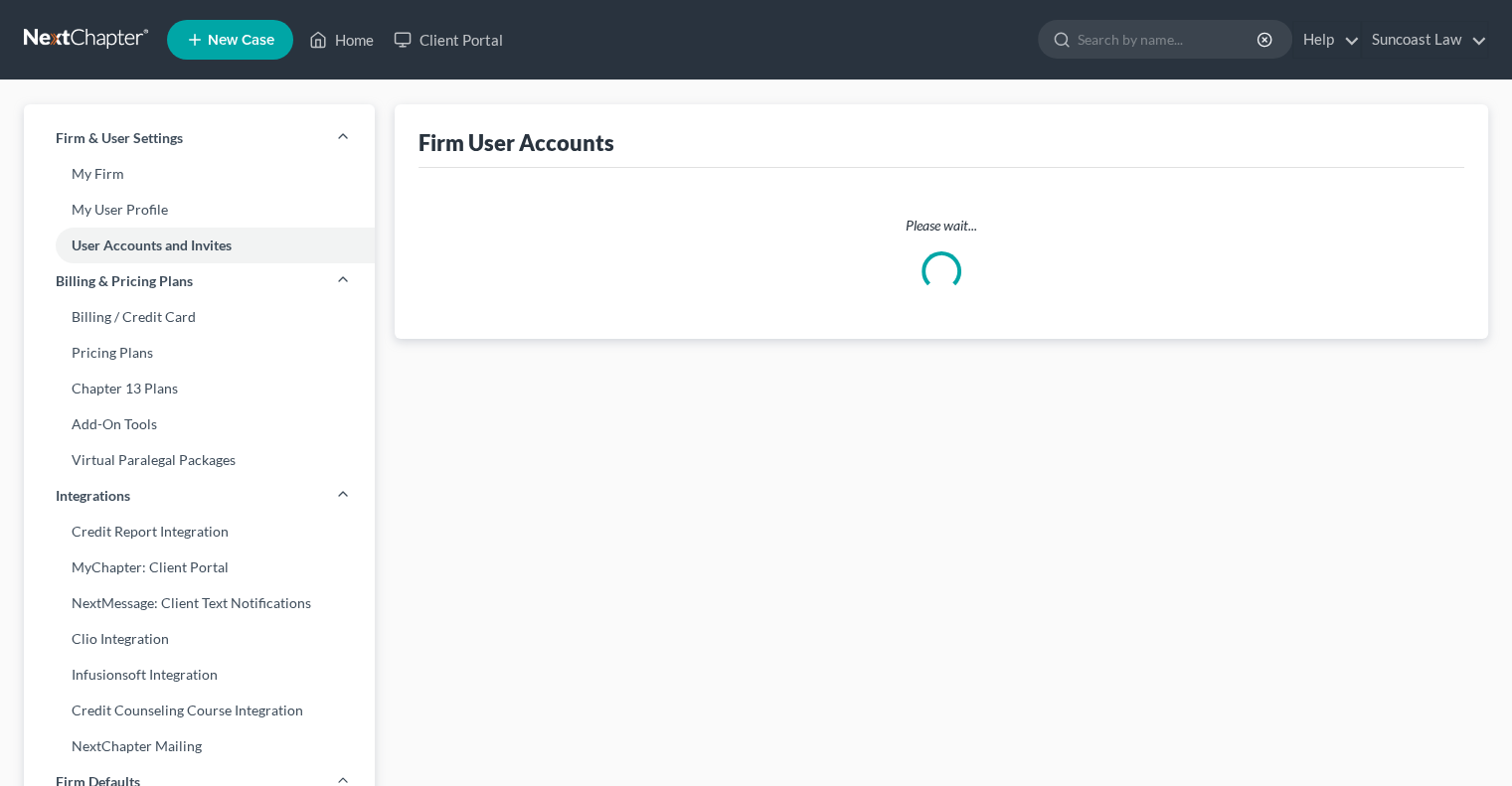 select on "0" 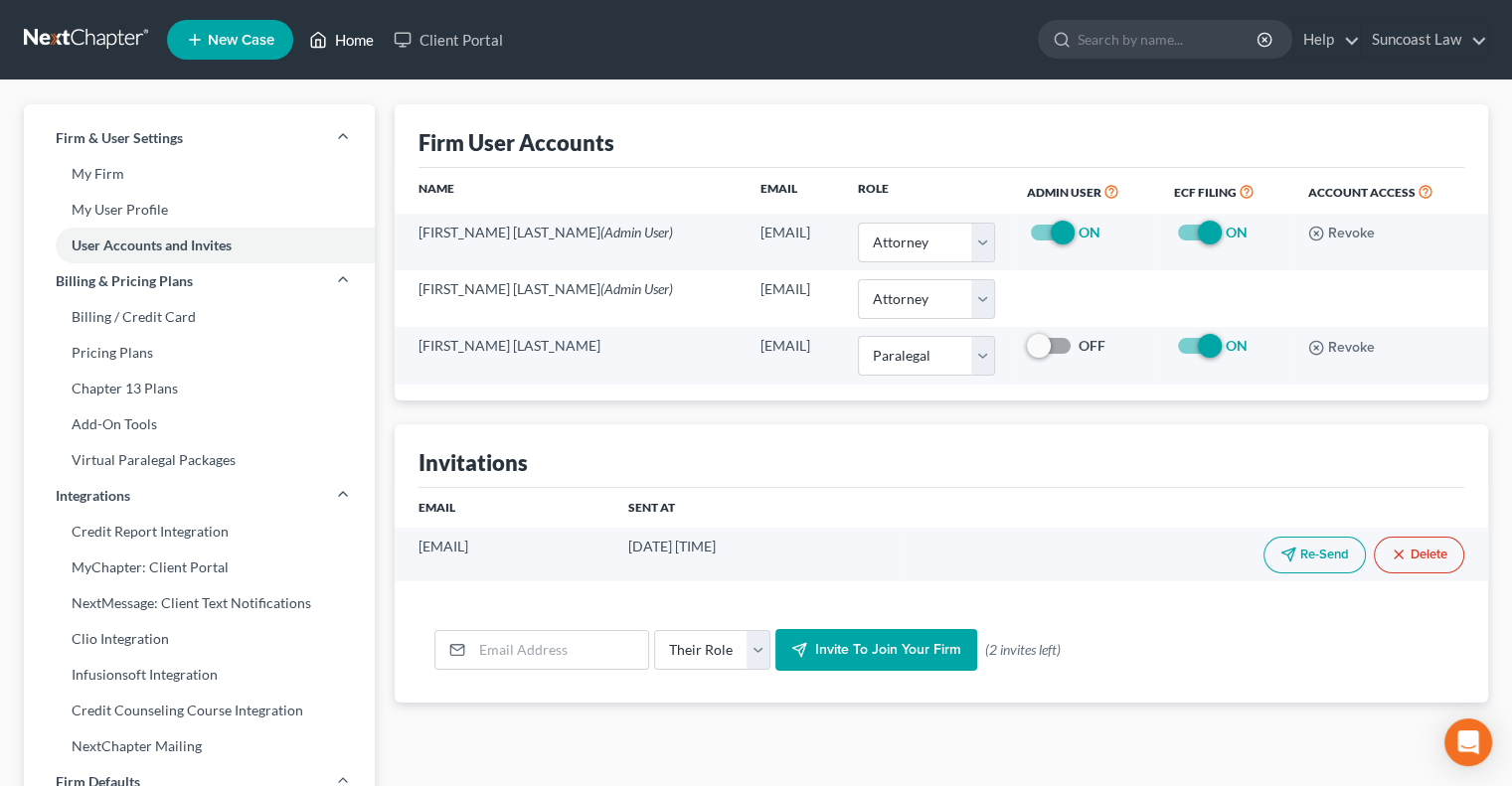 click on "Home" at bounding box center [341, 40] 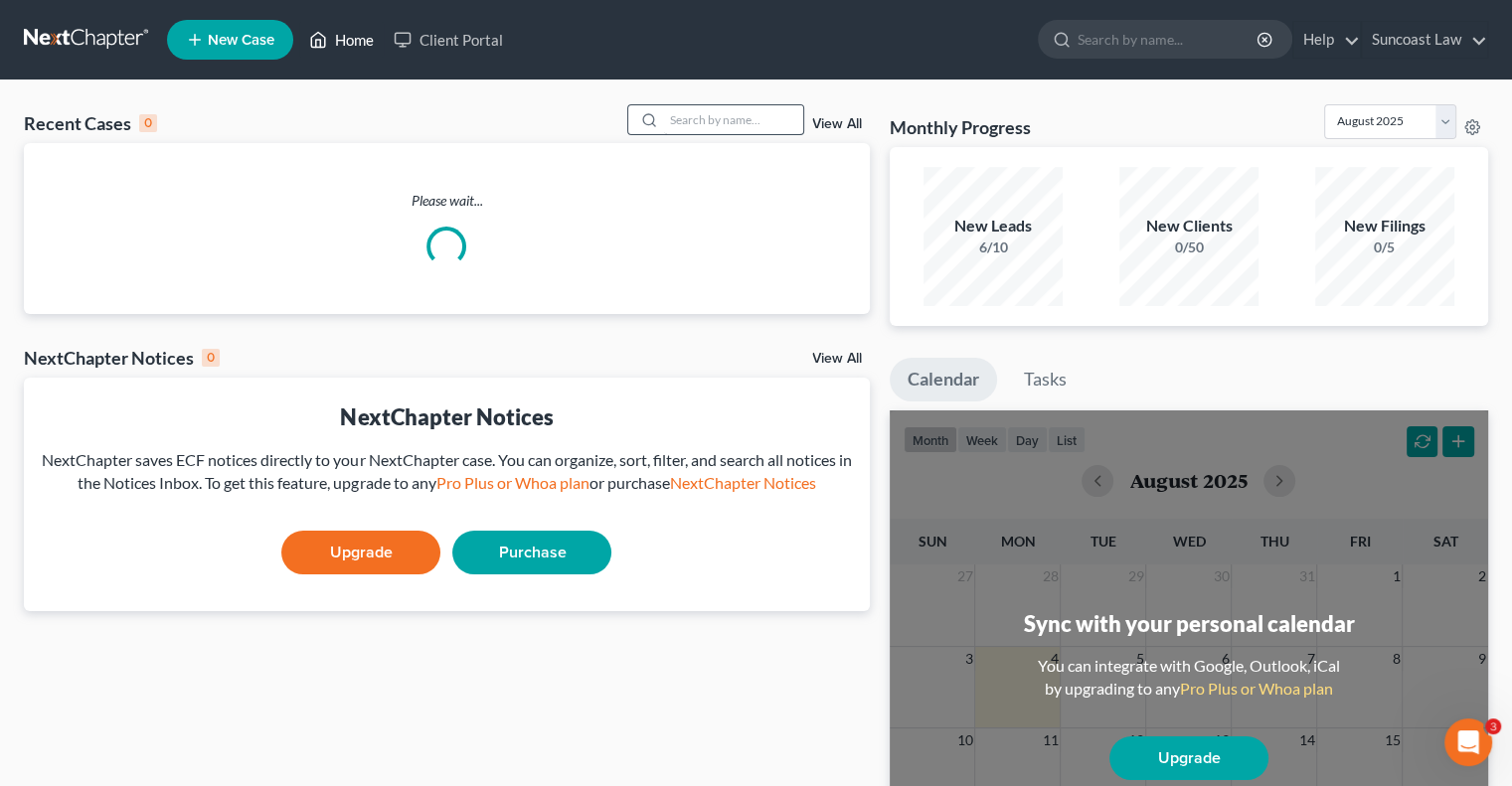 scroll, scrollTop: 0, scrollLeft: 0, axis: both 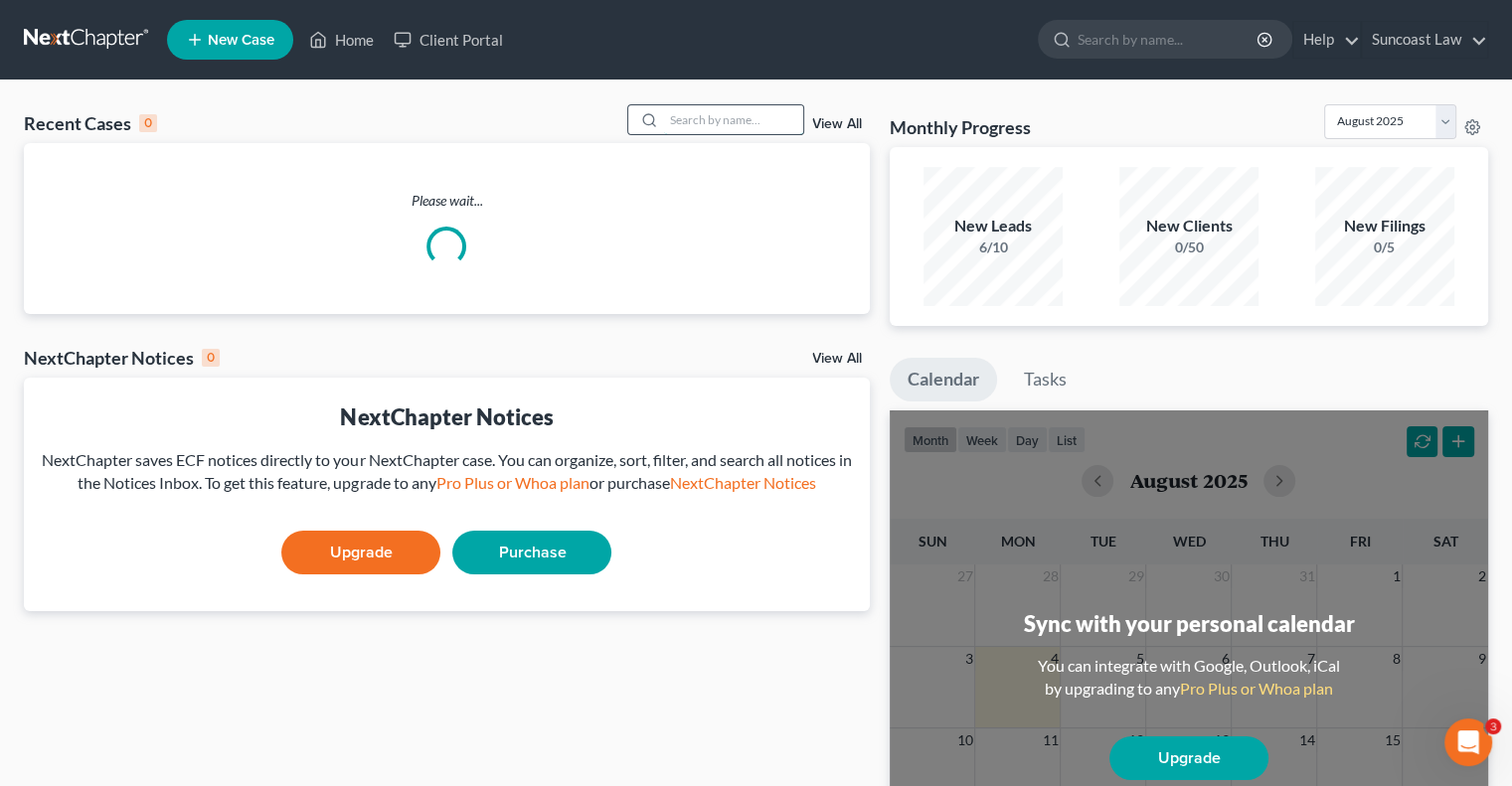 click at bounding box center [734, 119] 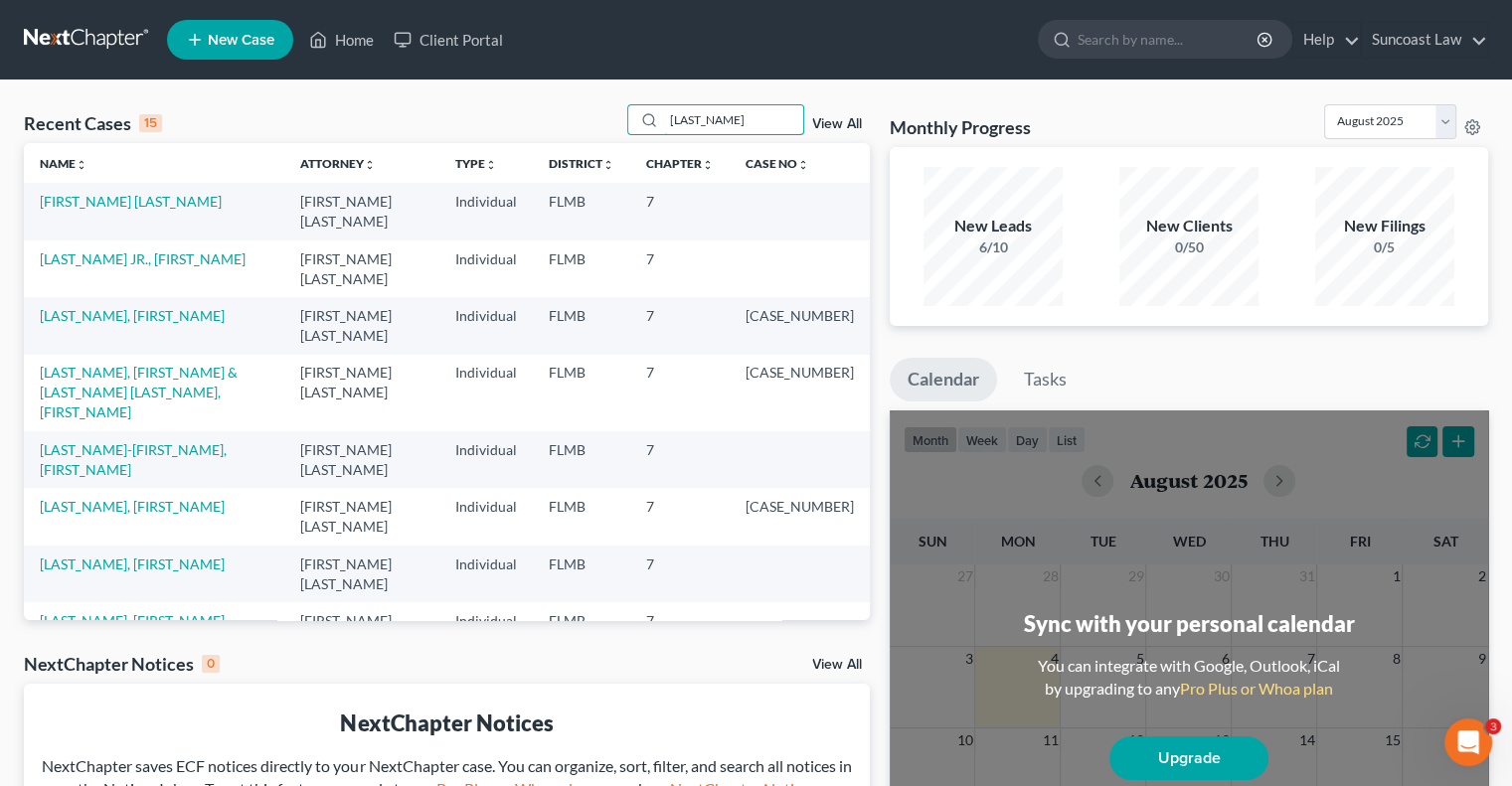 type on "[LAST_NAME]" 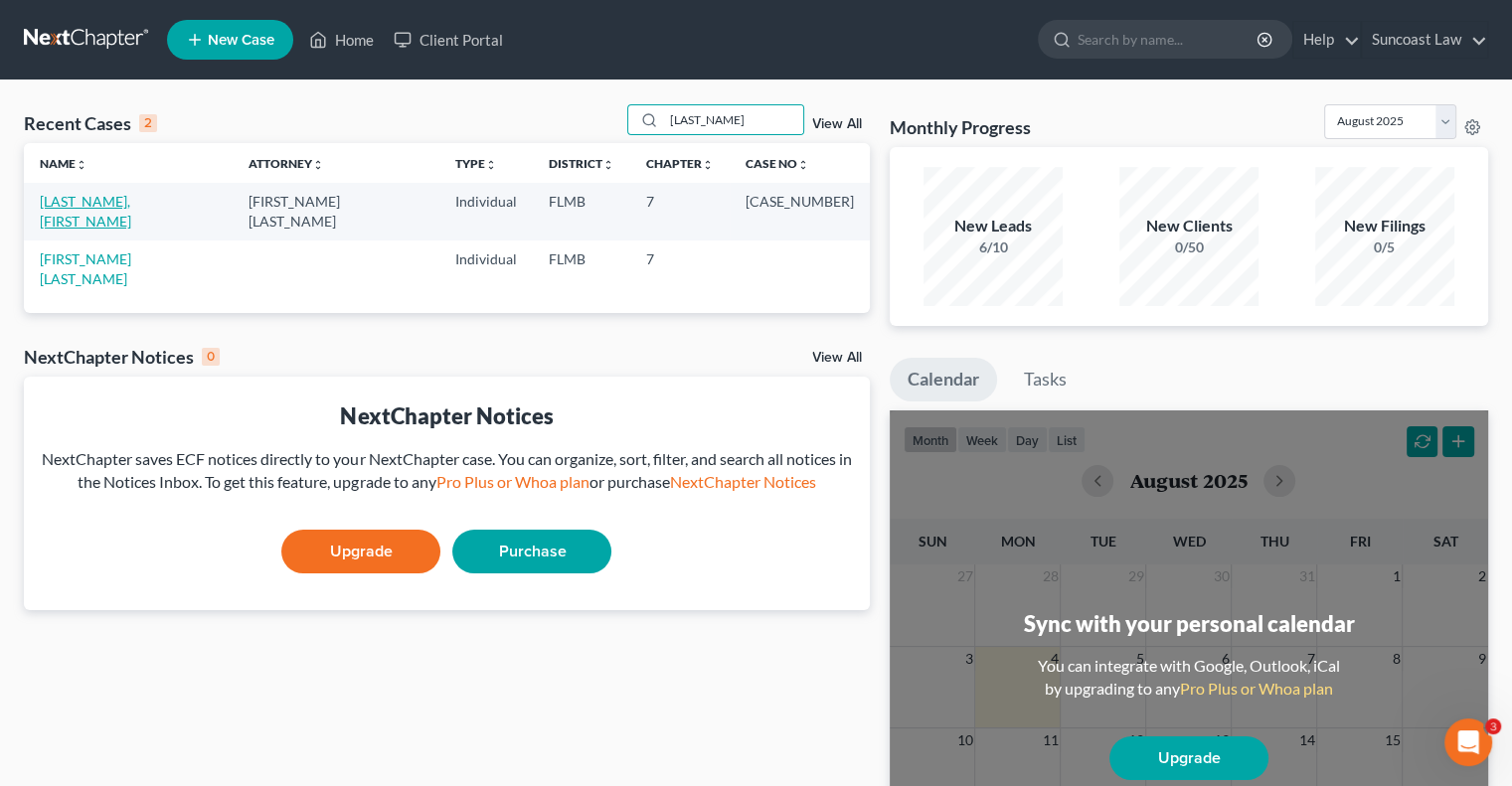click on "[LAST_NAME], [FIRST_NAME]" at bounding box center [85, 211] 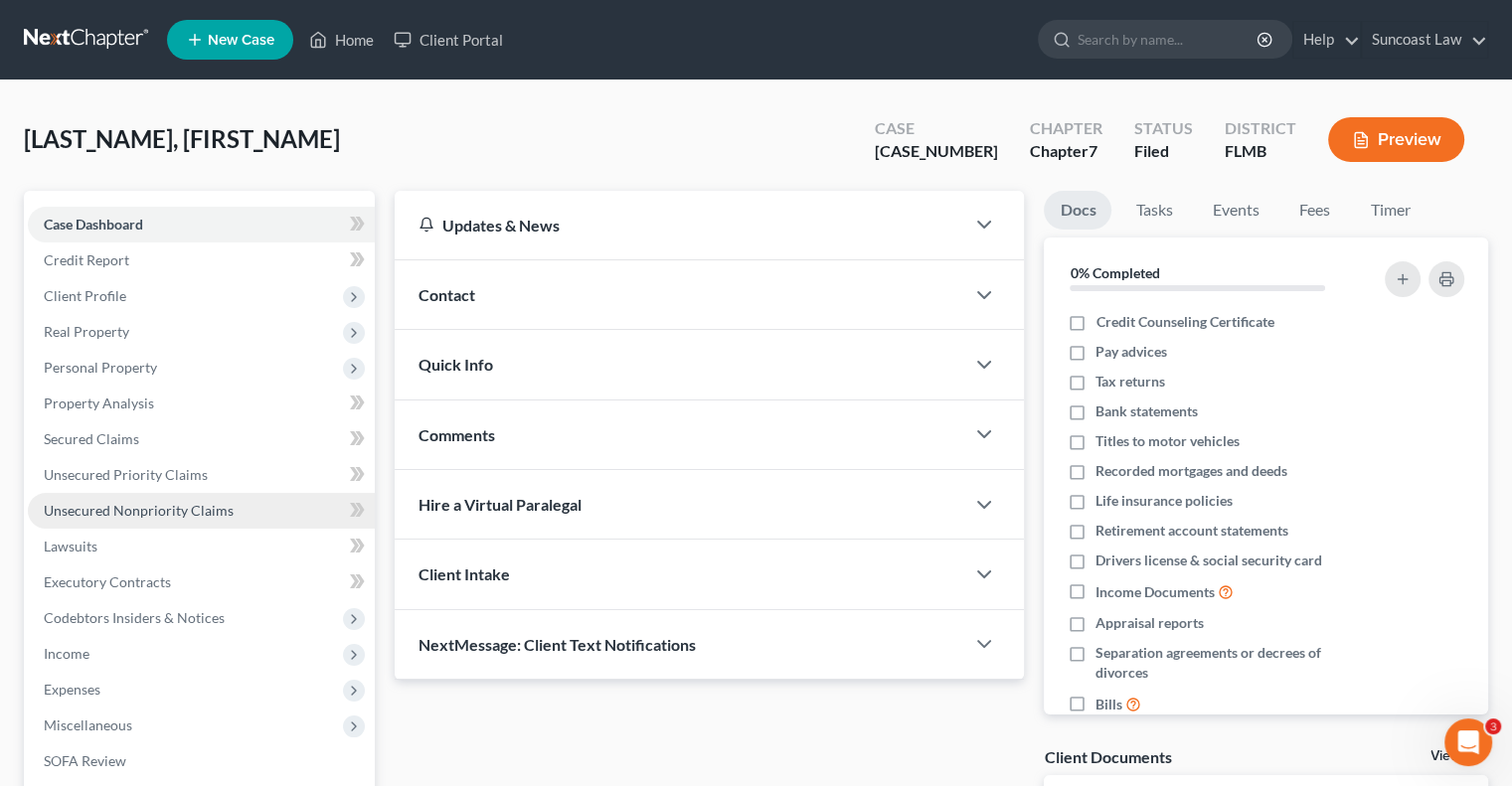 click on "Unsecured Nonpriority Claims" at bounding box center (138, 510) 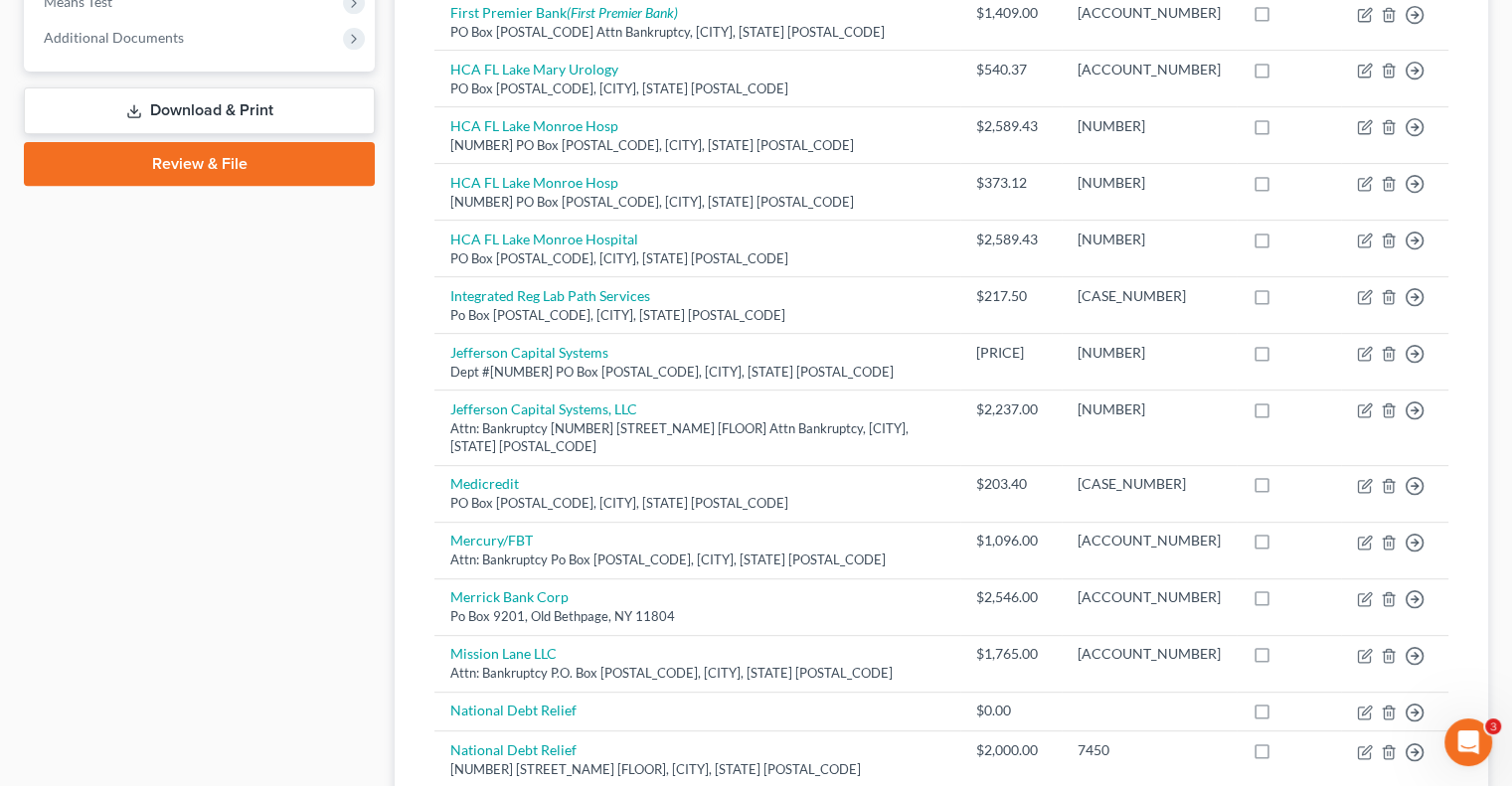 scroll, scrollTop: 1491, scrollLeft: 0, axis: vertical 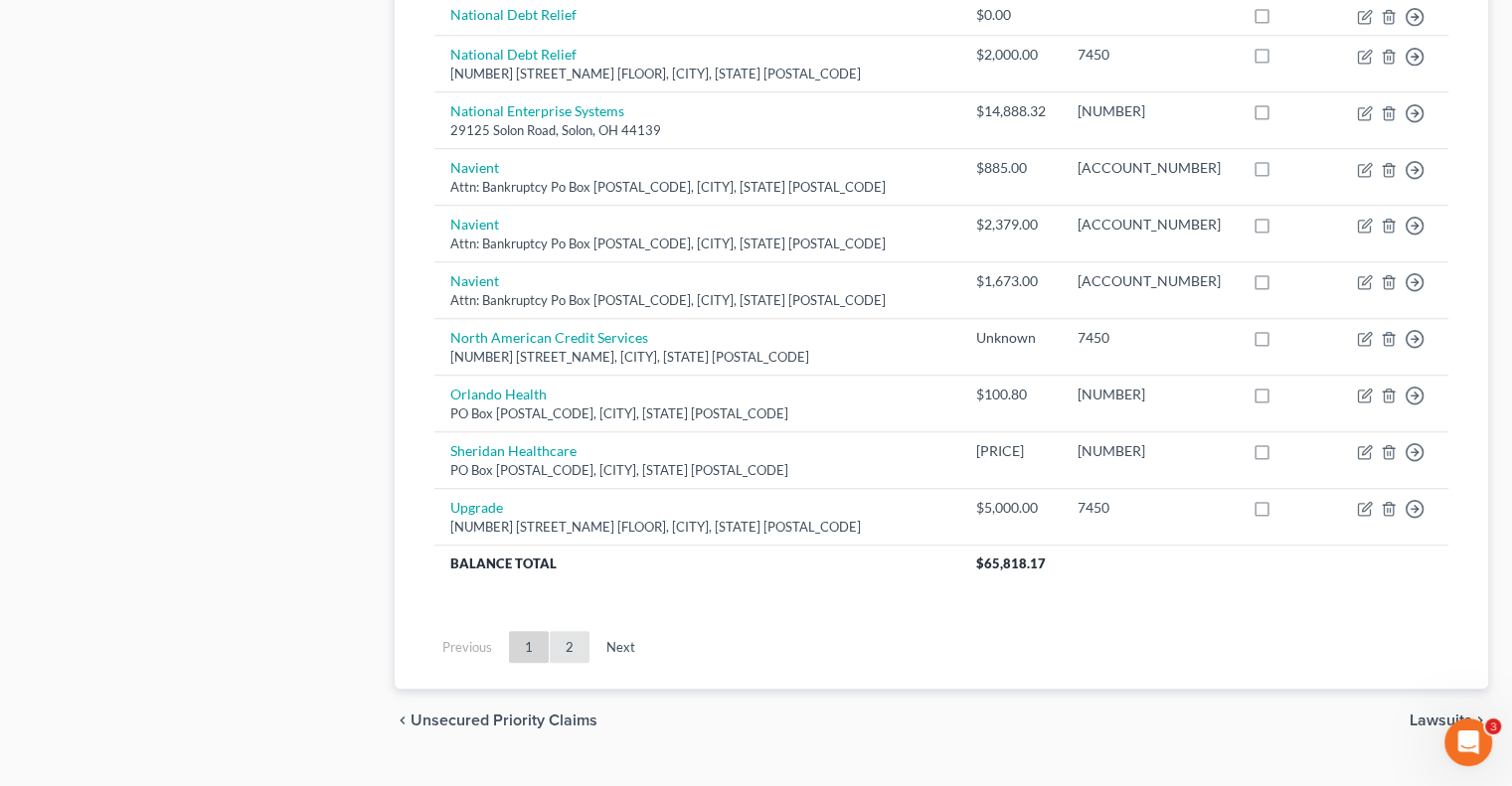 click on "2" at bounding box center [570, 647] 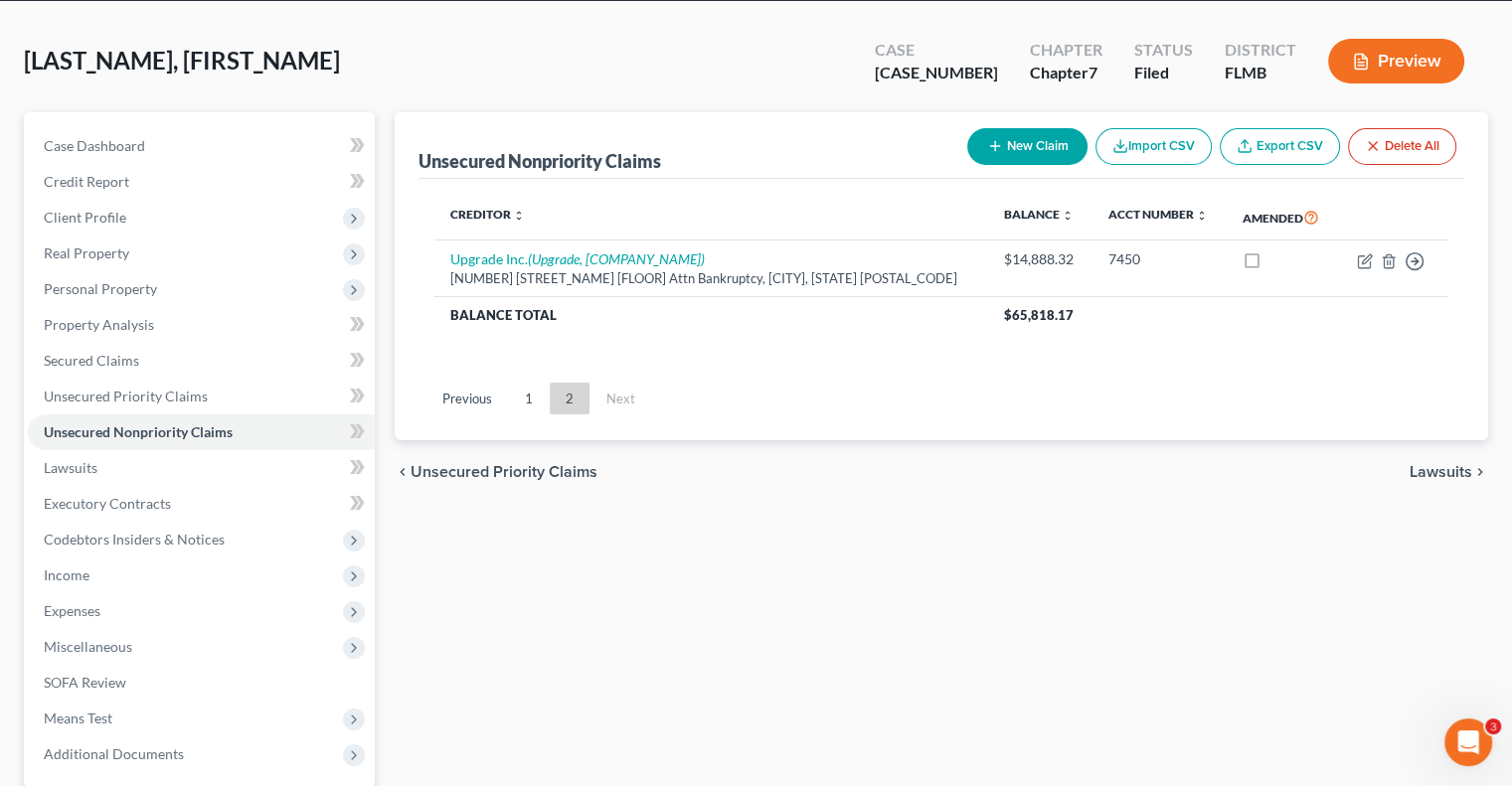 scroll, scrollTop: 70, scrollLeft: 0, axis: vertical 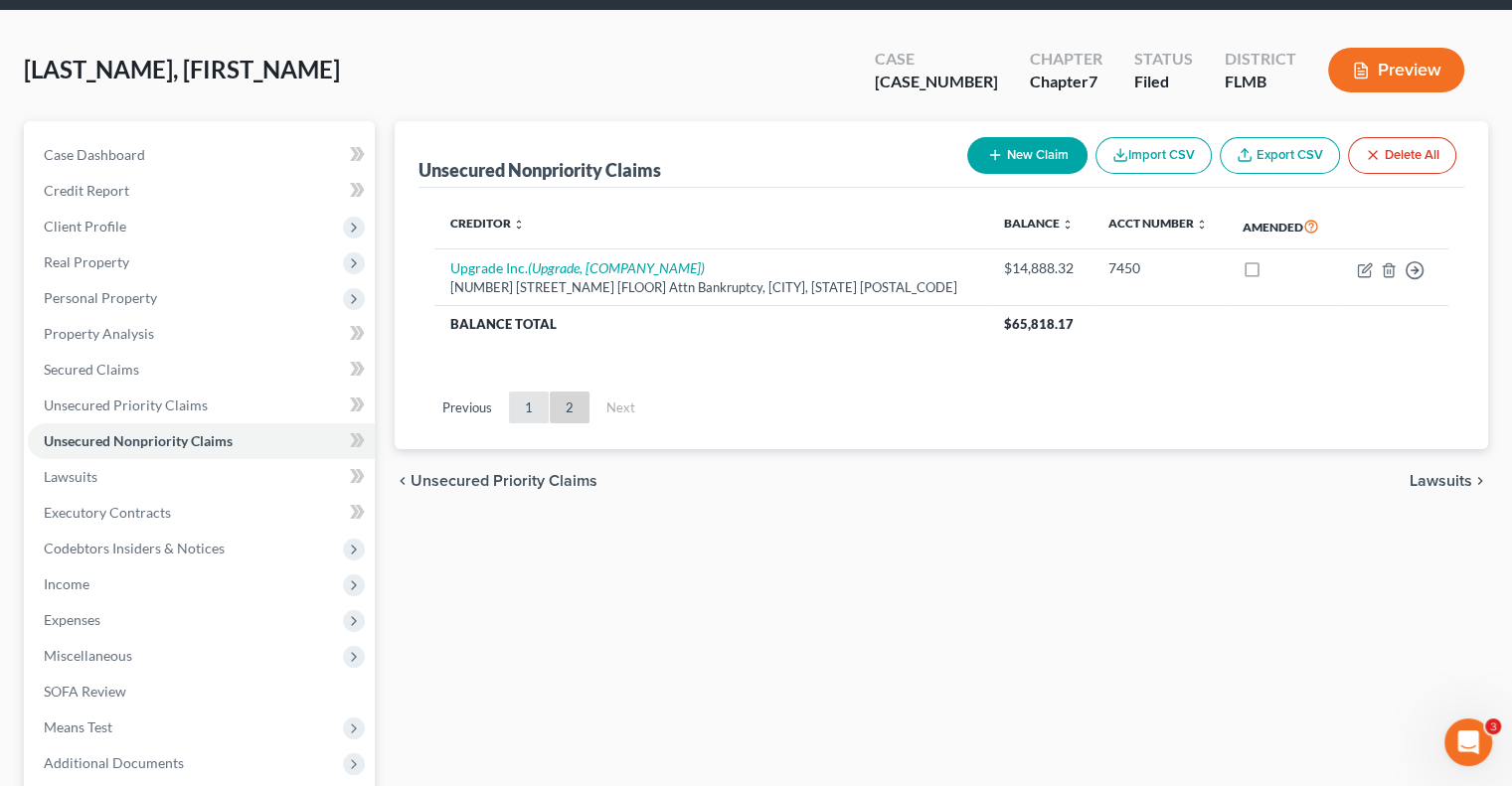 click on "1" at bounding box center [529, 407] 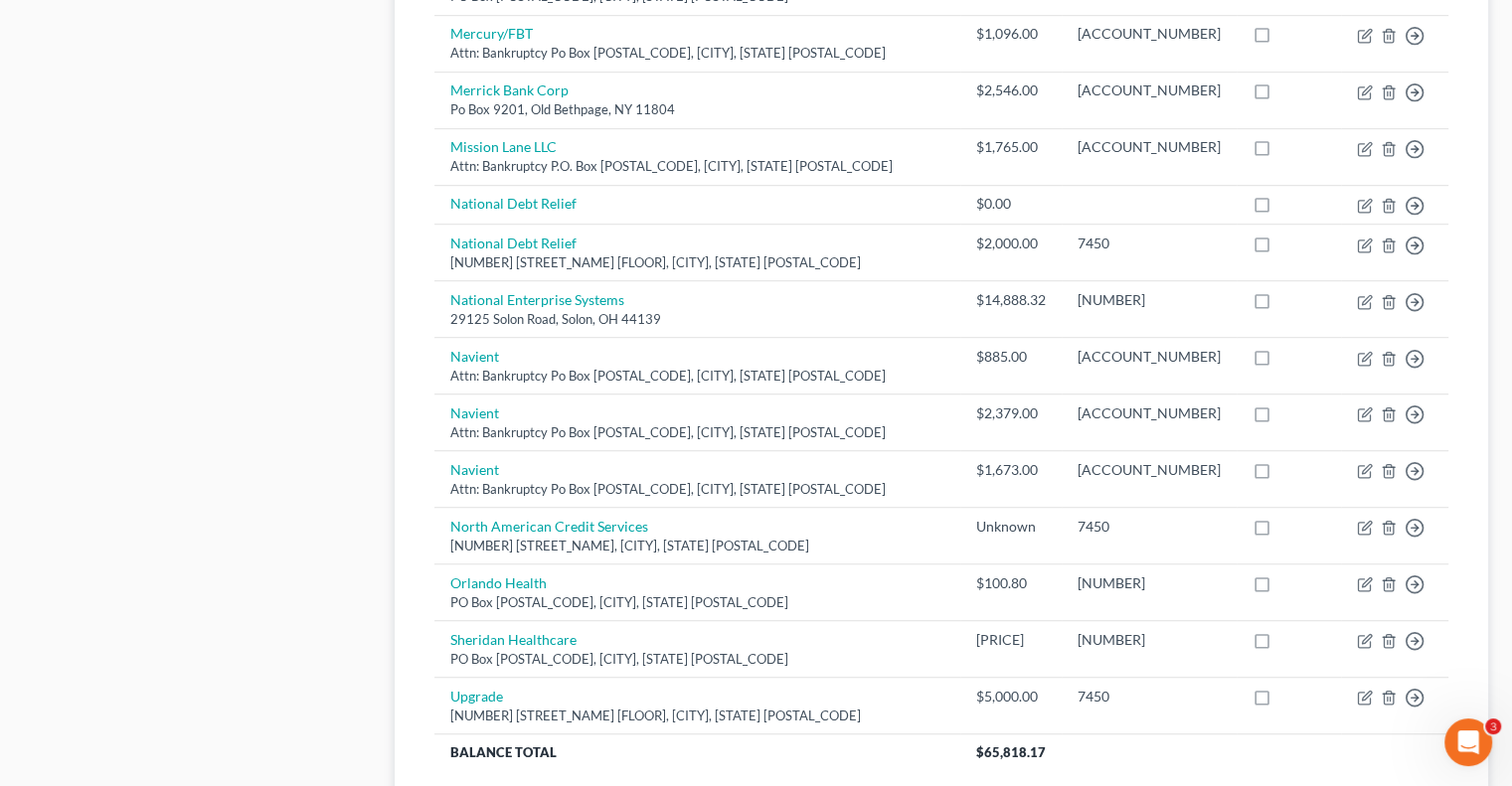 scroll, scrollTop: 1491, scrollLeft: 0, axis: vertical 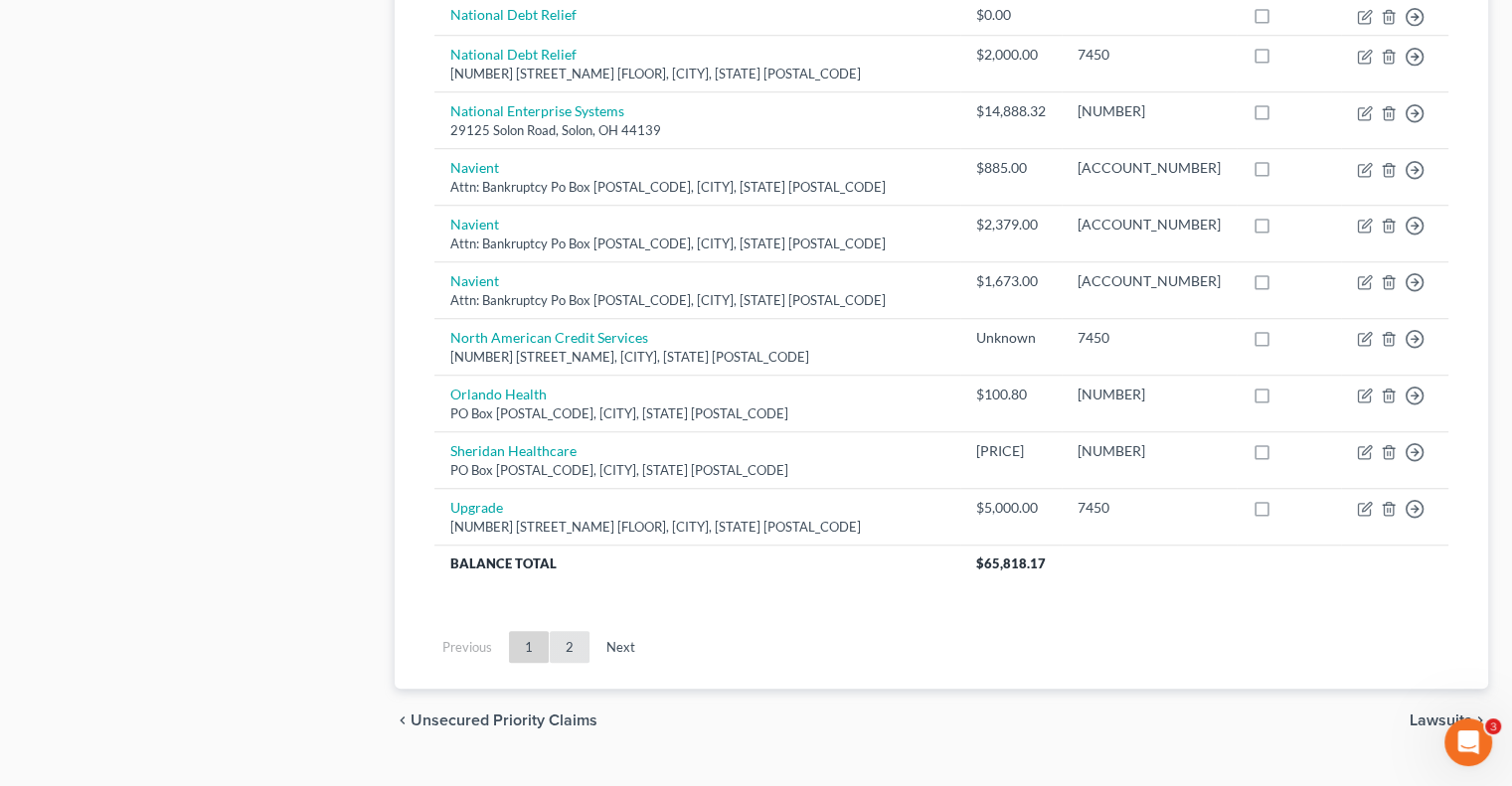 click on "2" at bounding box center (570, 647) 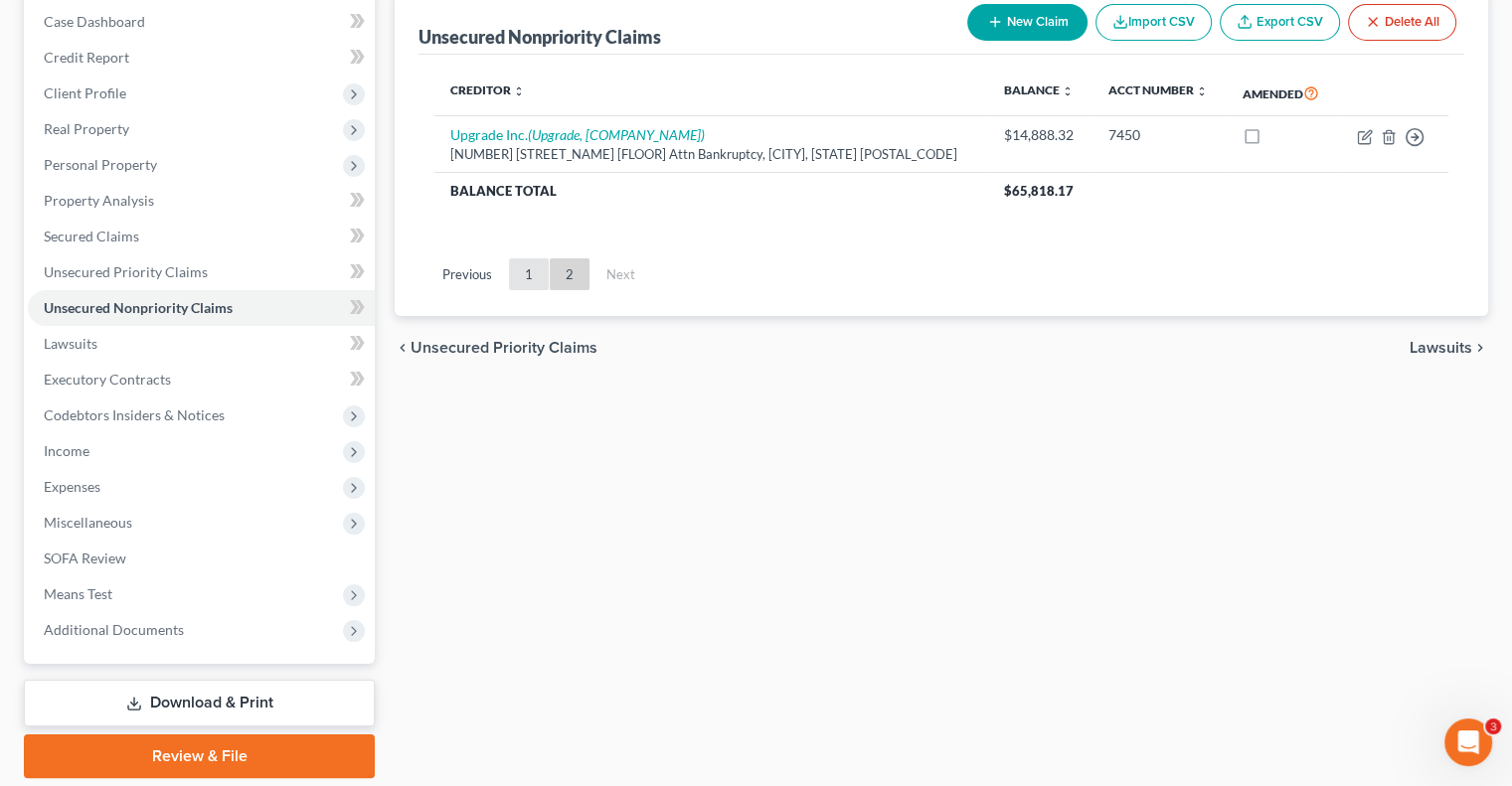 scroll, scrollTop: 169, scrollLeft: 0, axis: vertical 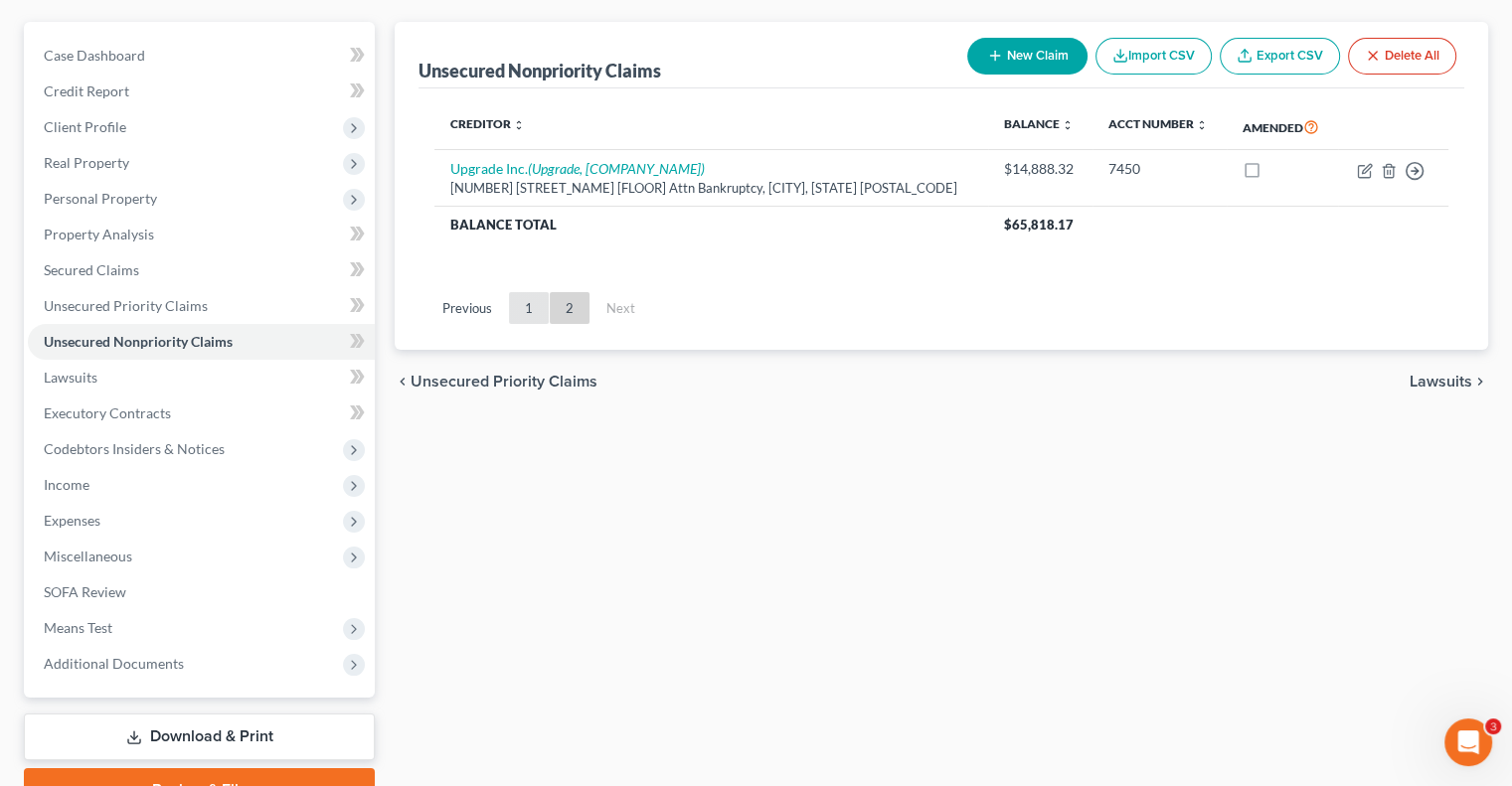 click on "1" at bounding box center (529, 308) 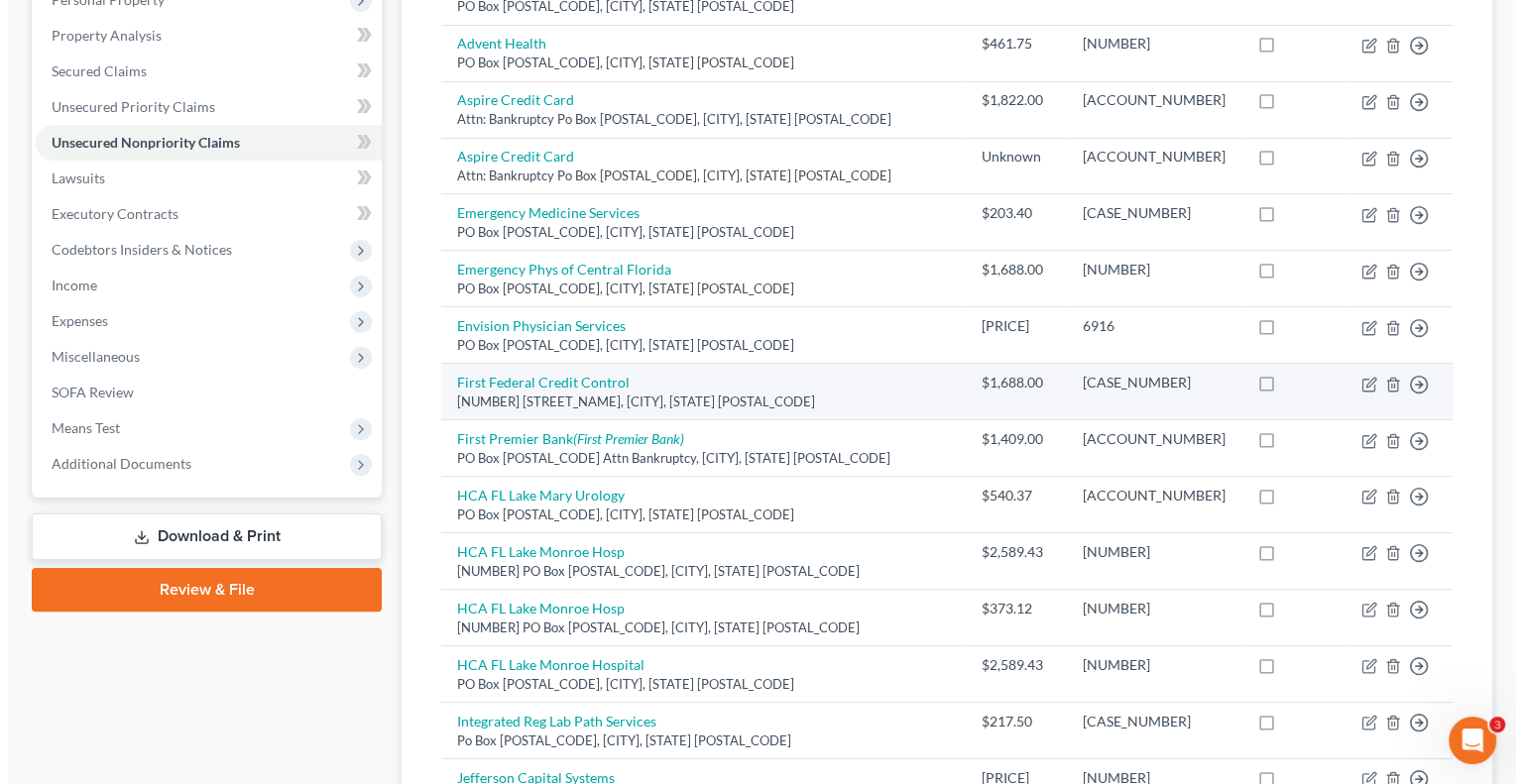 scroll, scrollTop: 0, scrollLeft: 0, axis: both 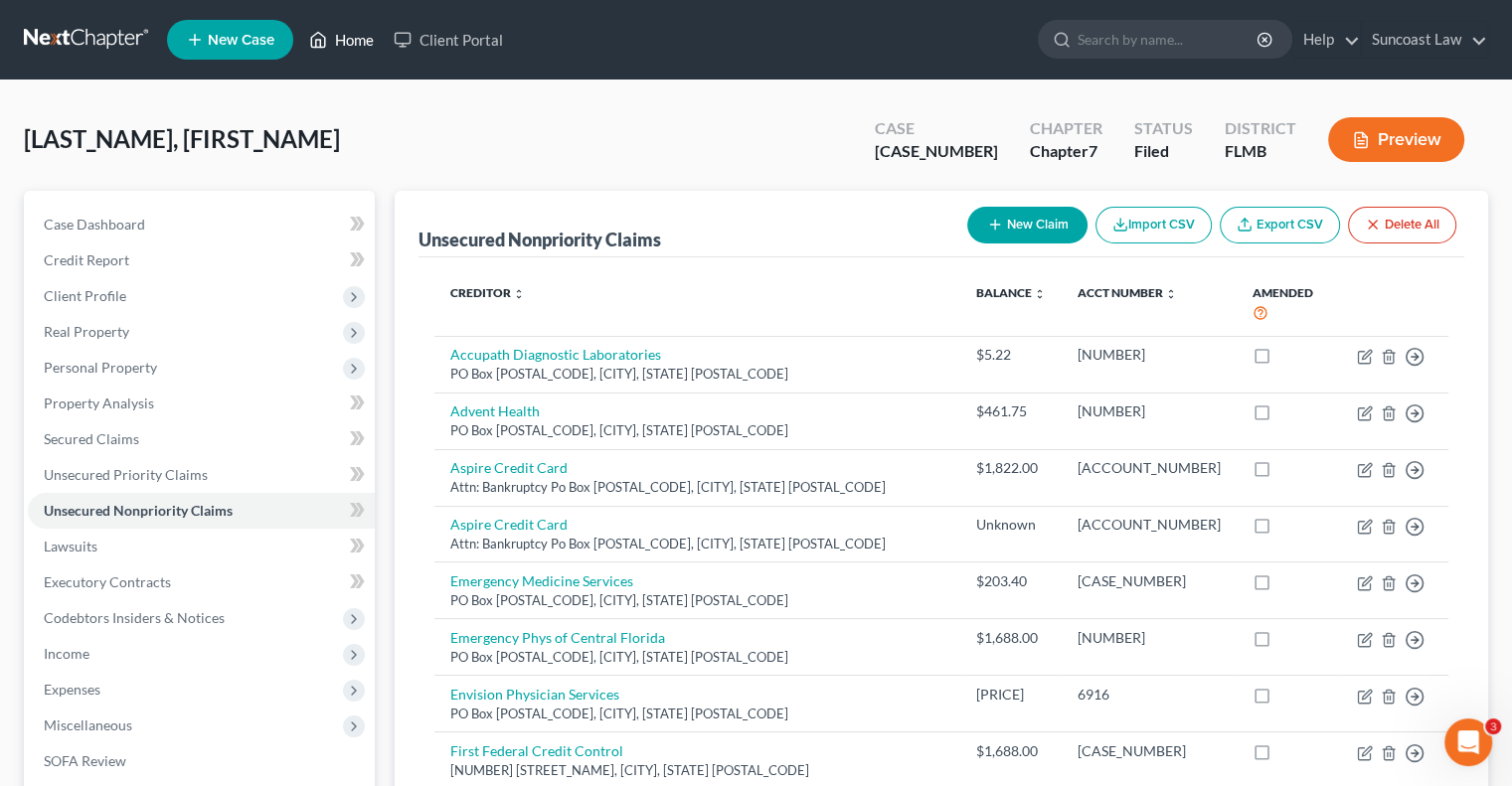 click on "Home" at bounding box center (341, 40) 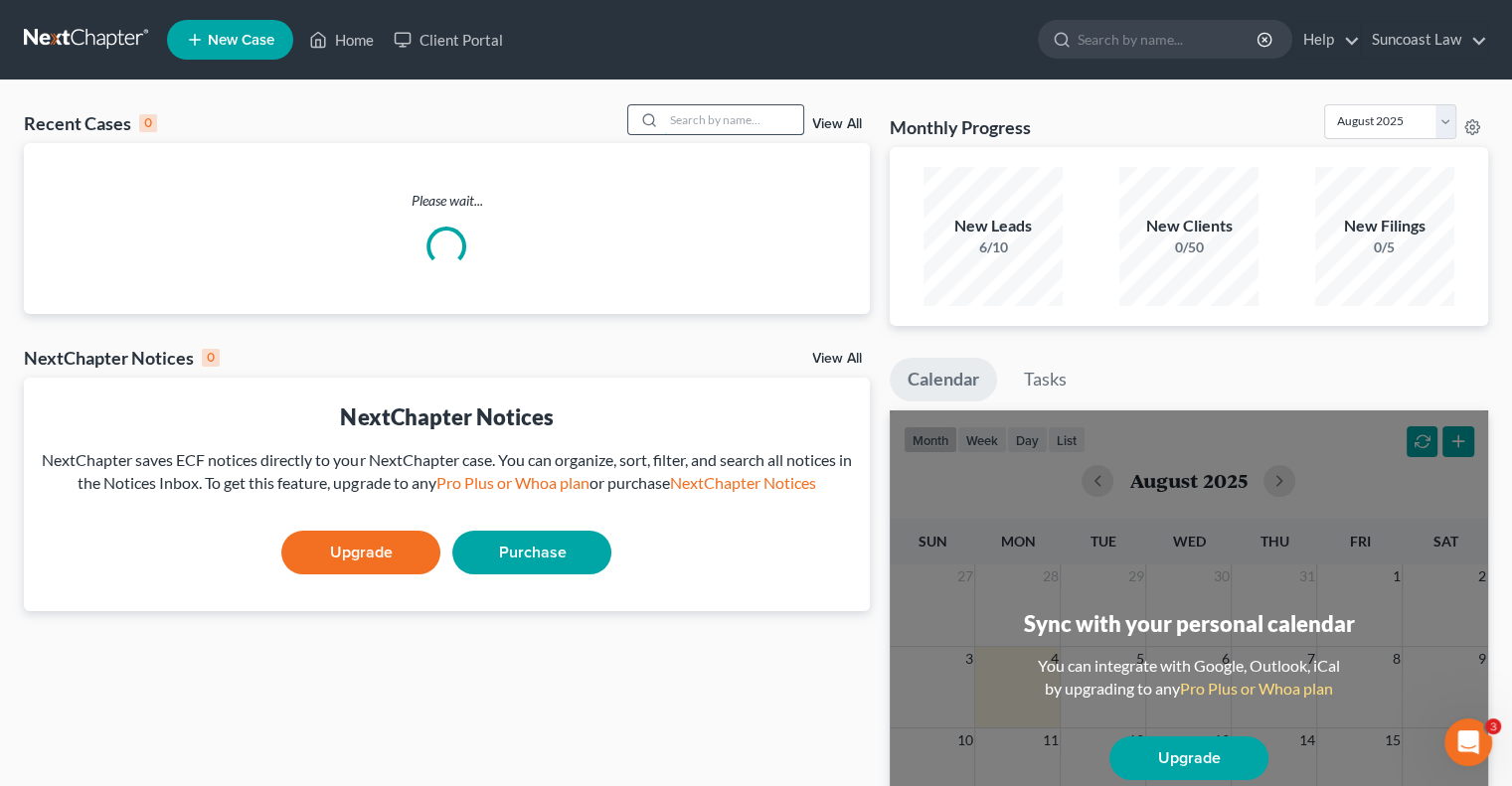 click at bounding box center [734, 119] 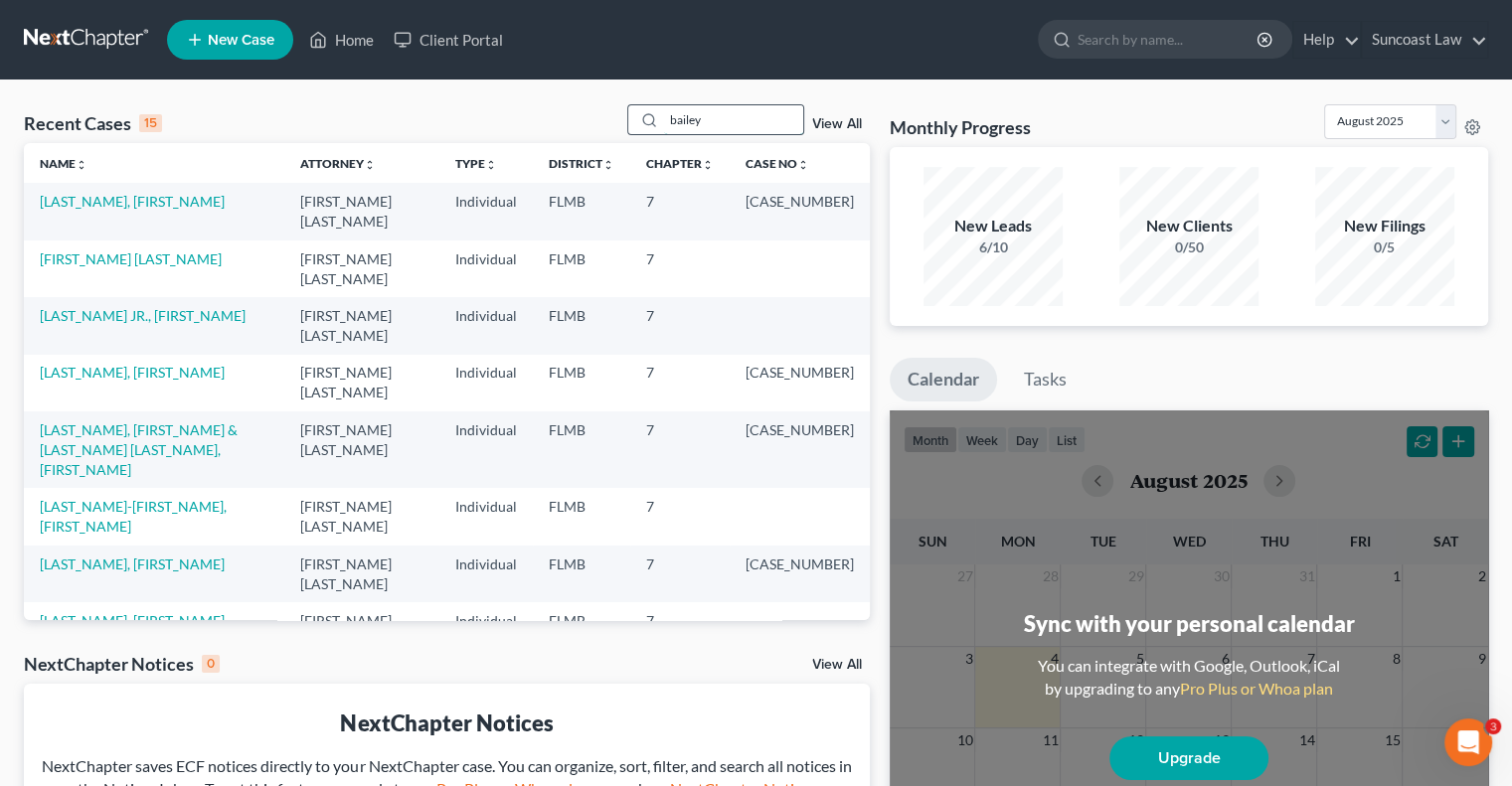 type on "bailey" 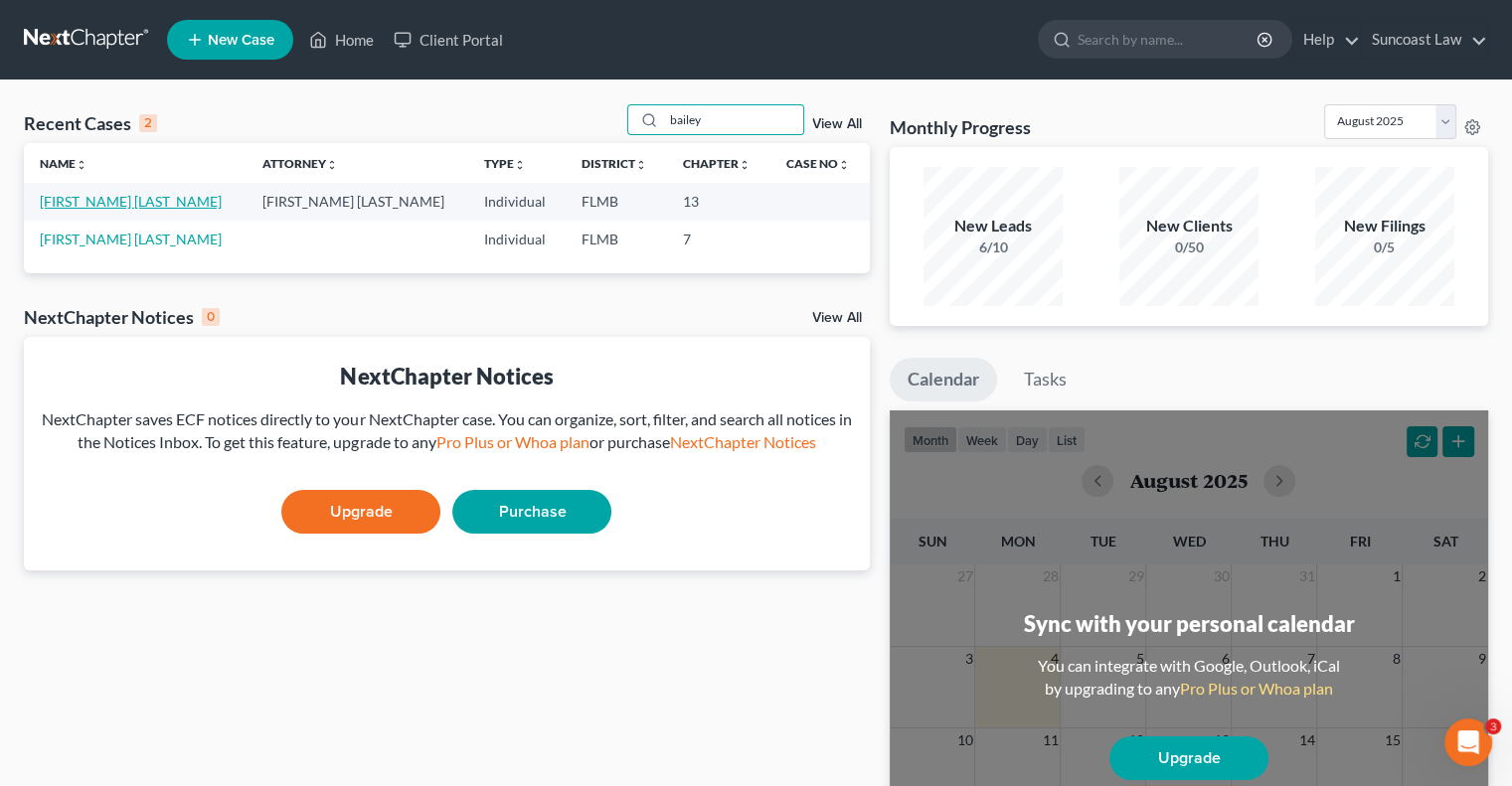 click on "[FIRST_NAME] [LAST_NAME]" at bounding box center [130, 201] 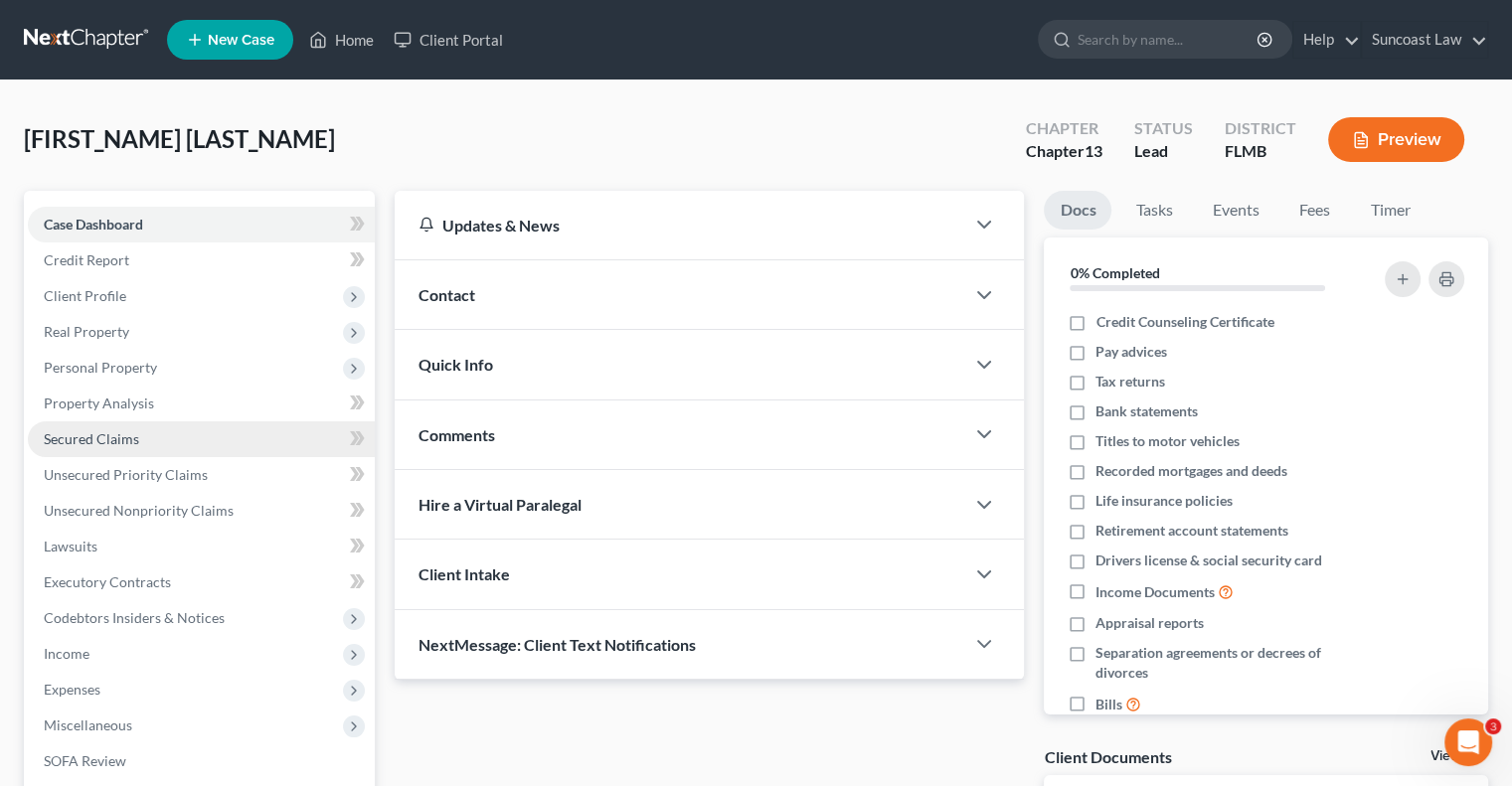 click on "Secured Claims" at bounding box center [201, 439] 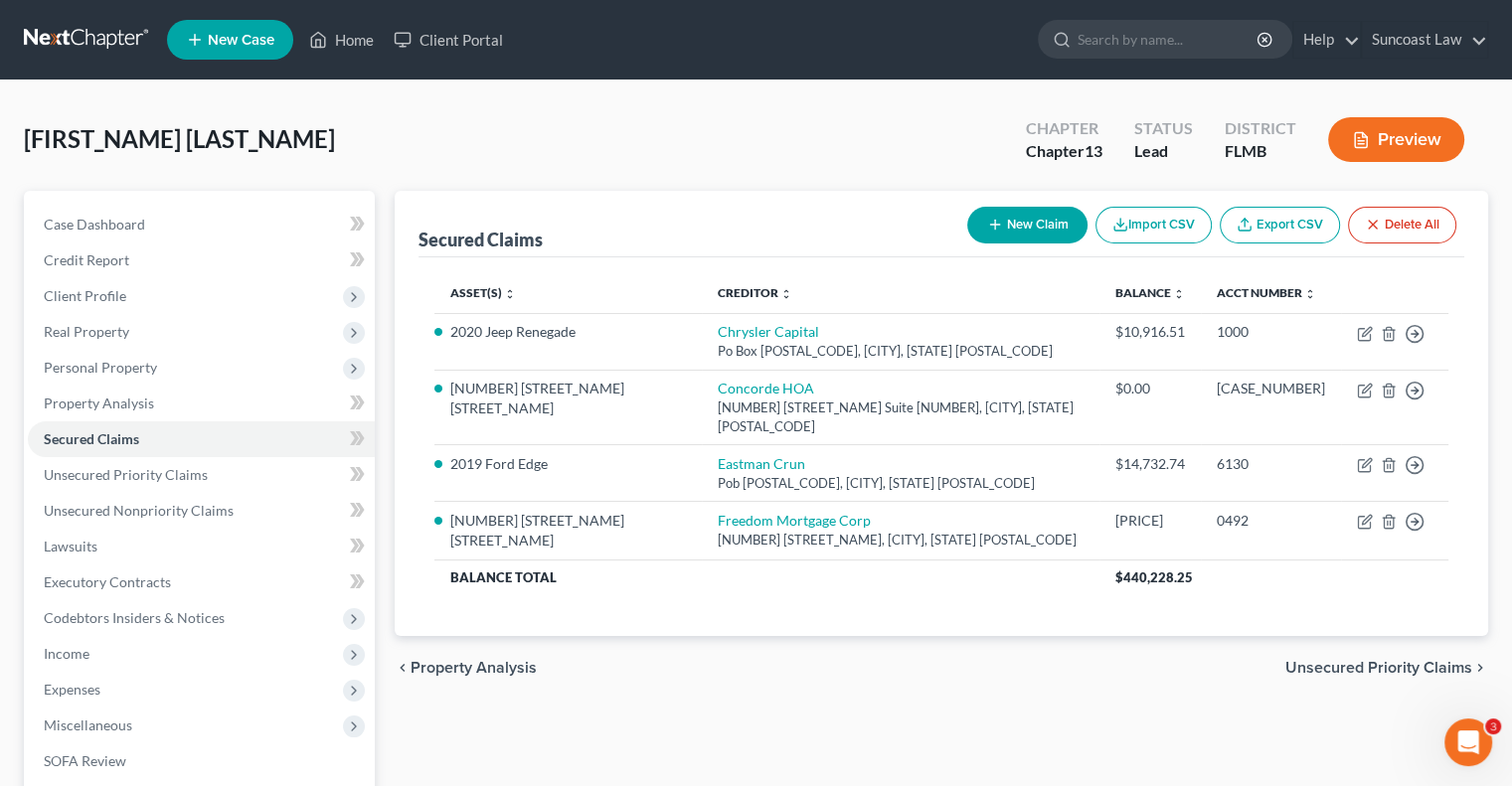 click on "New Claim" at bounding box center (1027, 225) 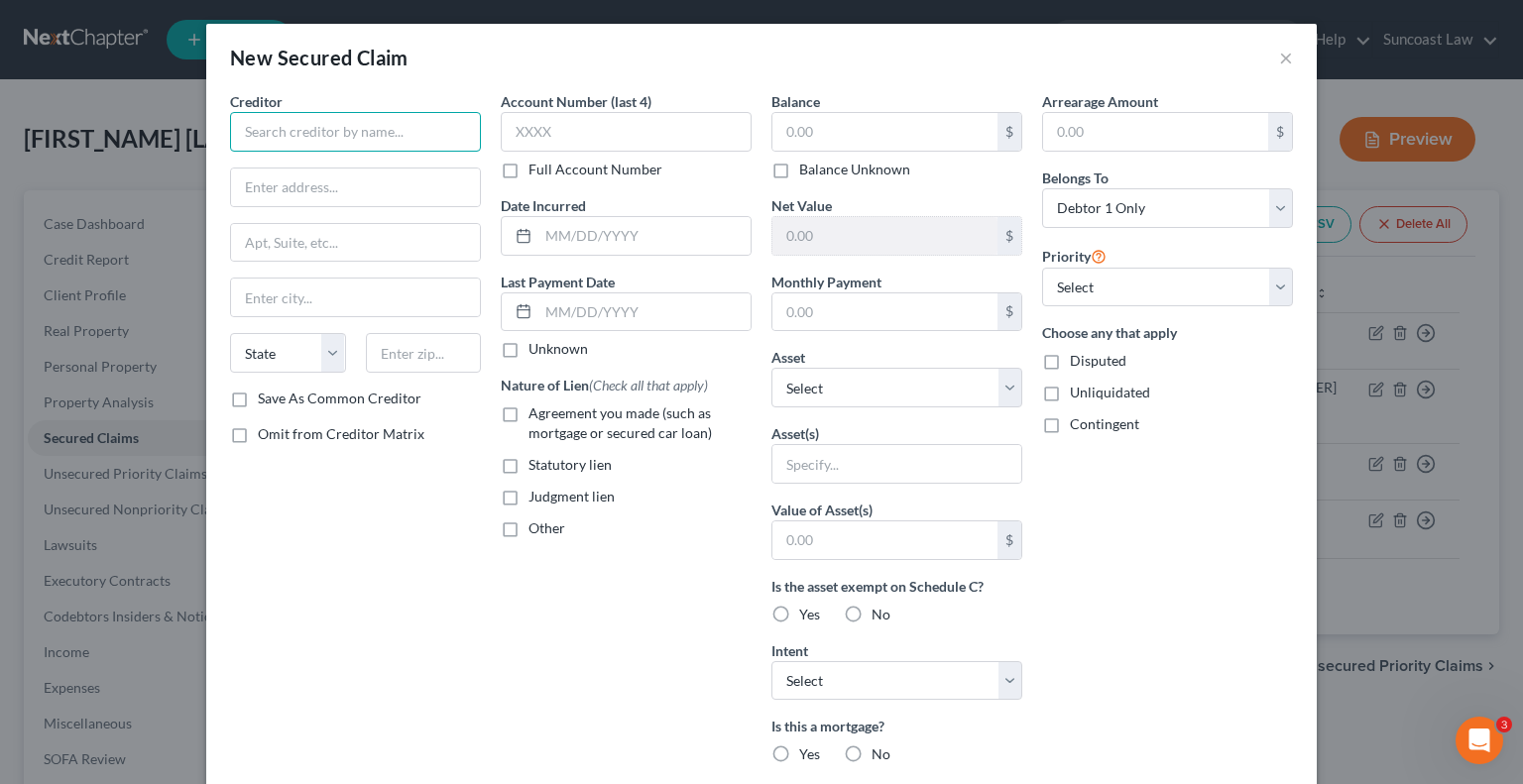 click at bounding box center [355, 132] 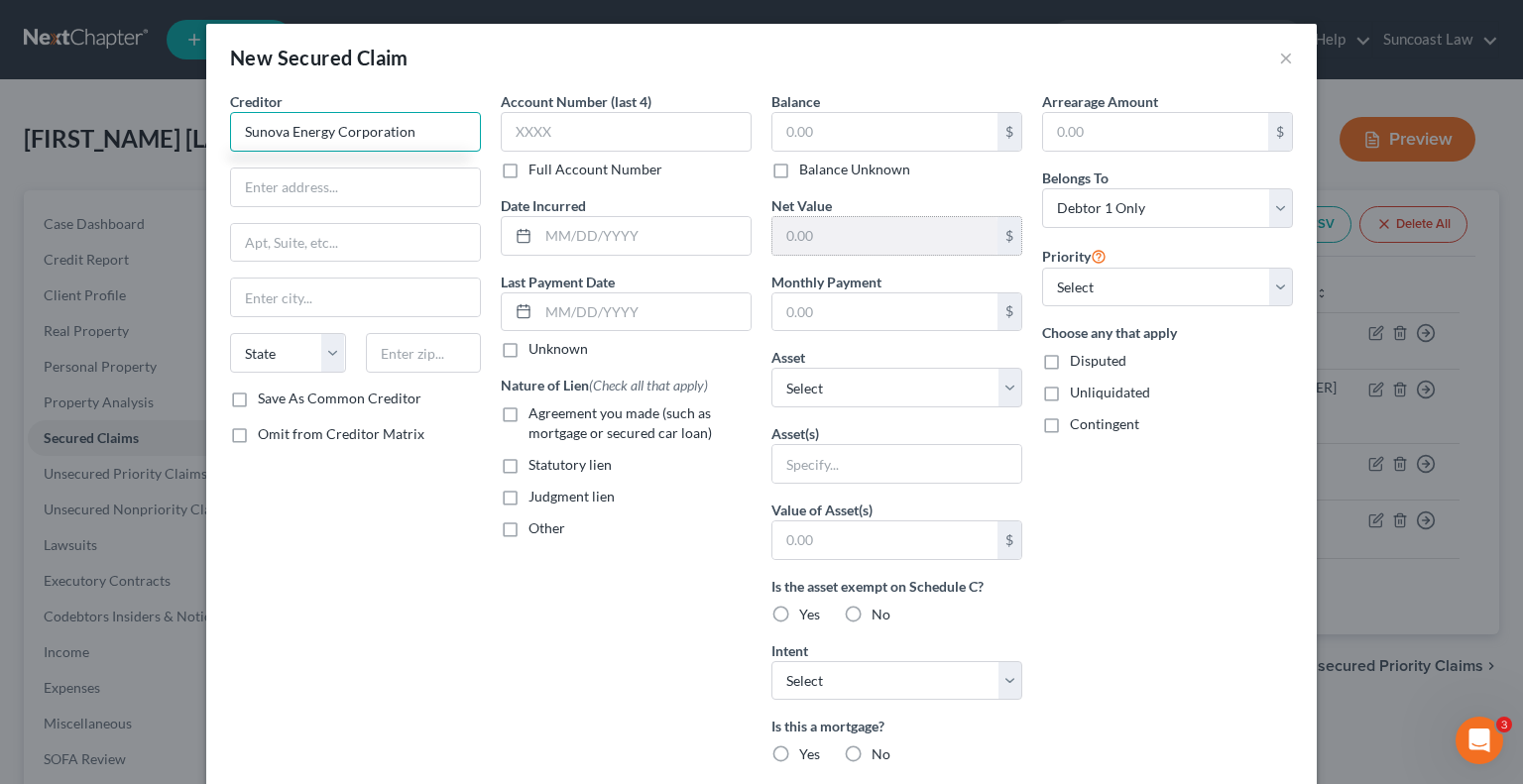 type on "Sunova Energy Corporation" 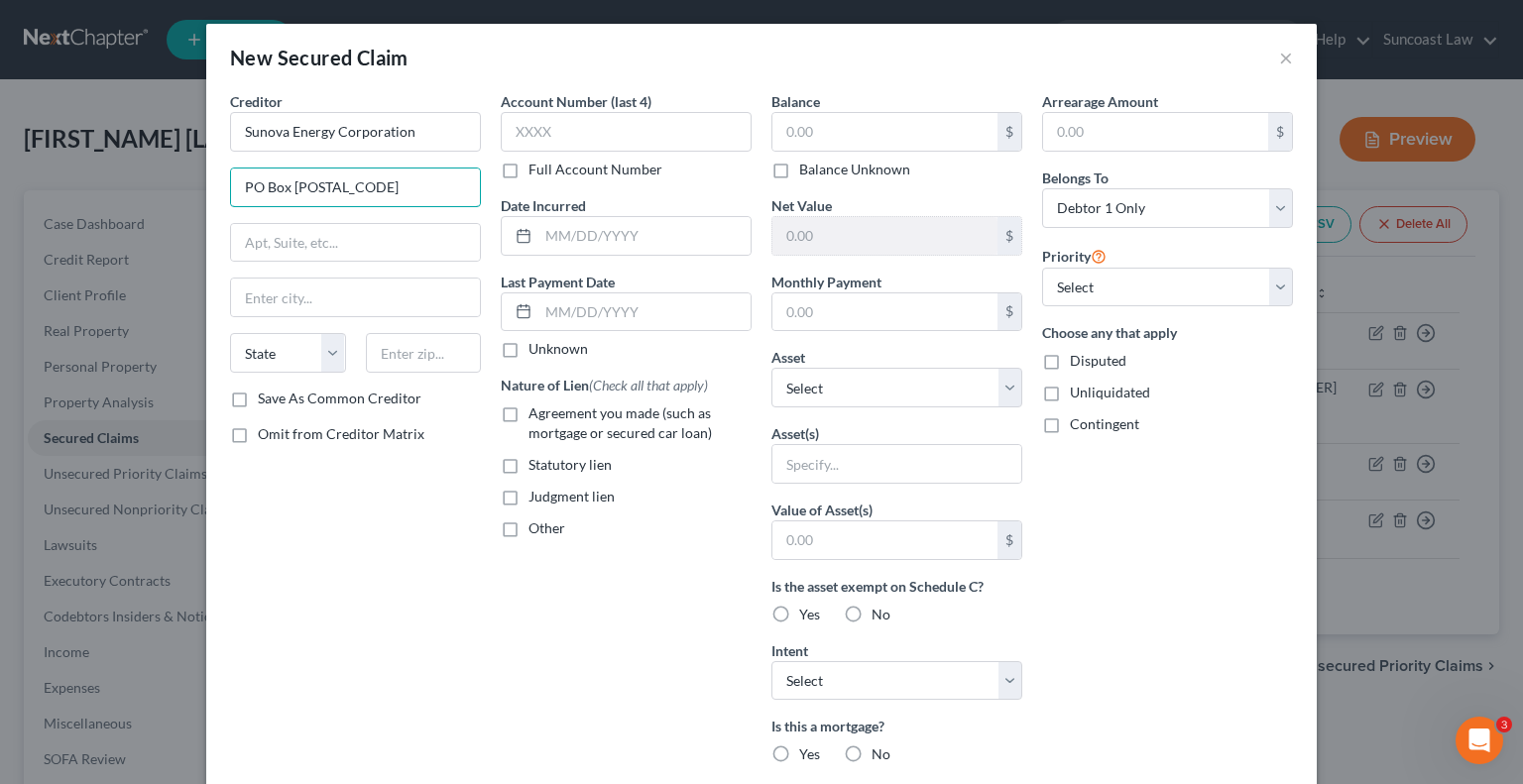 type on "PO Box [POSTAL_CODE]" 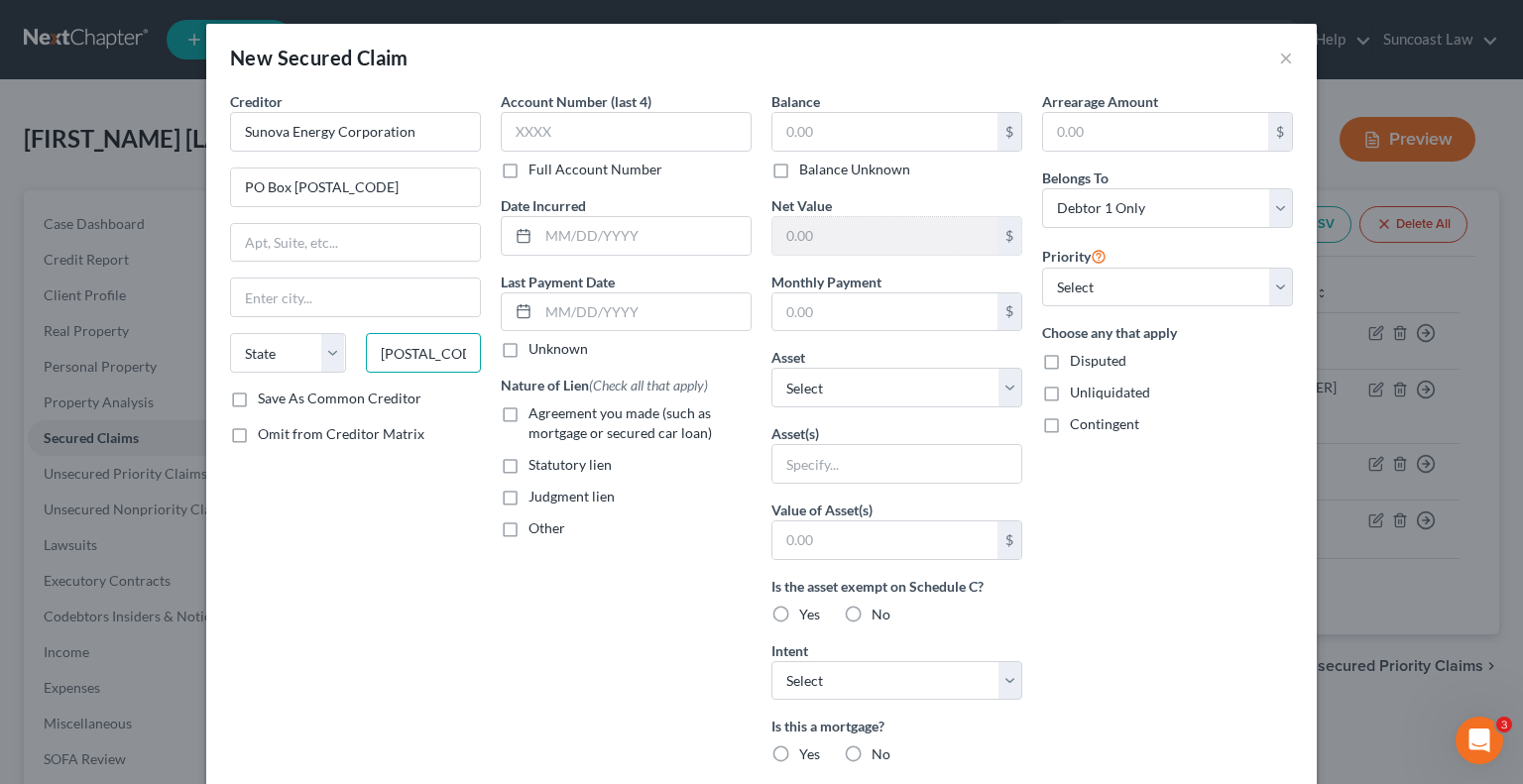 type on "[POSTAL_CODE]" 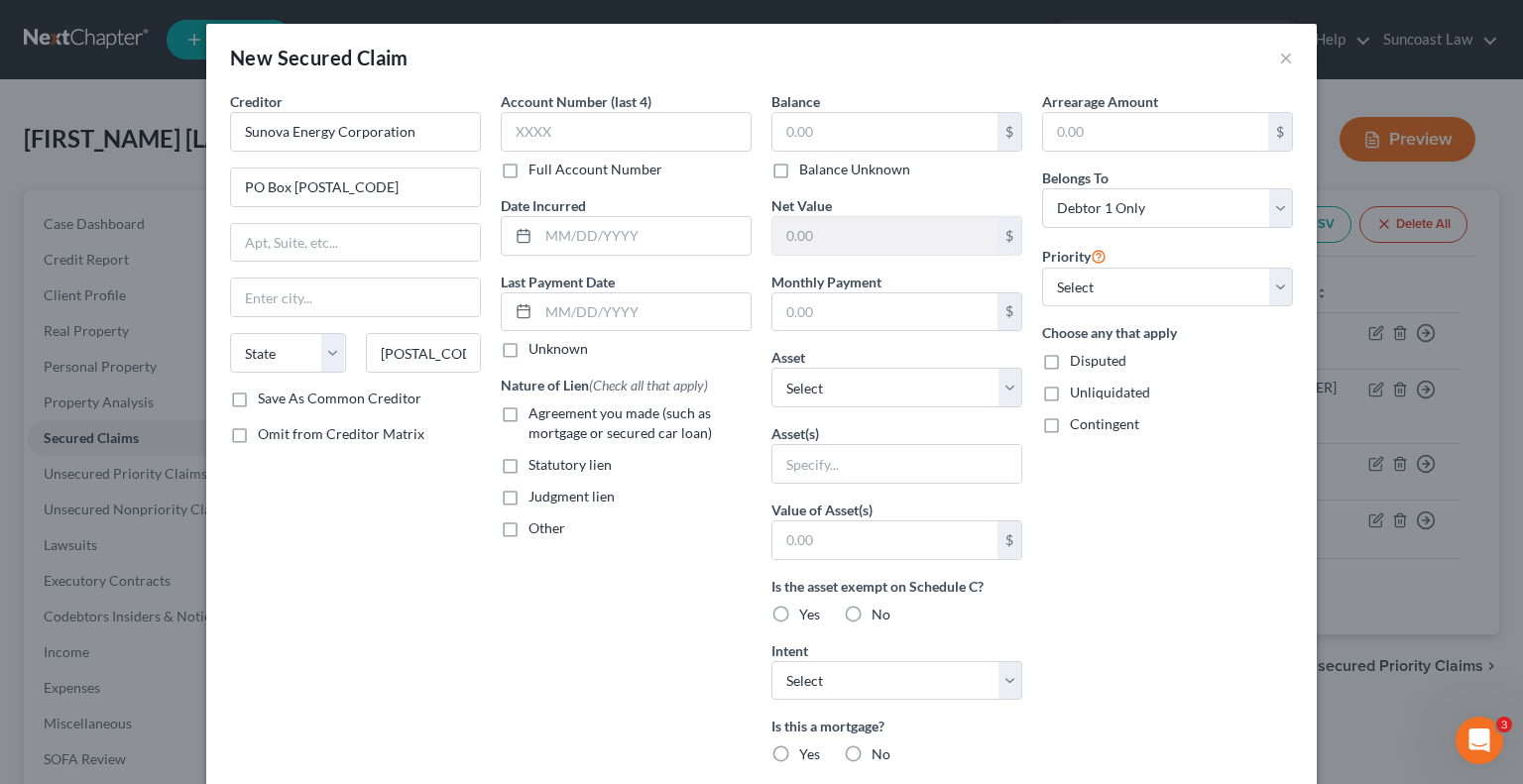 type on "Houston" 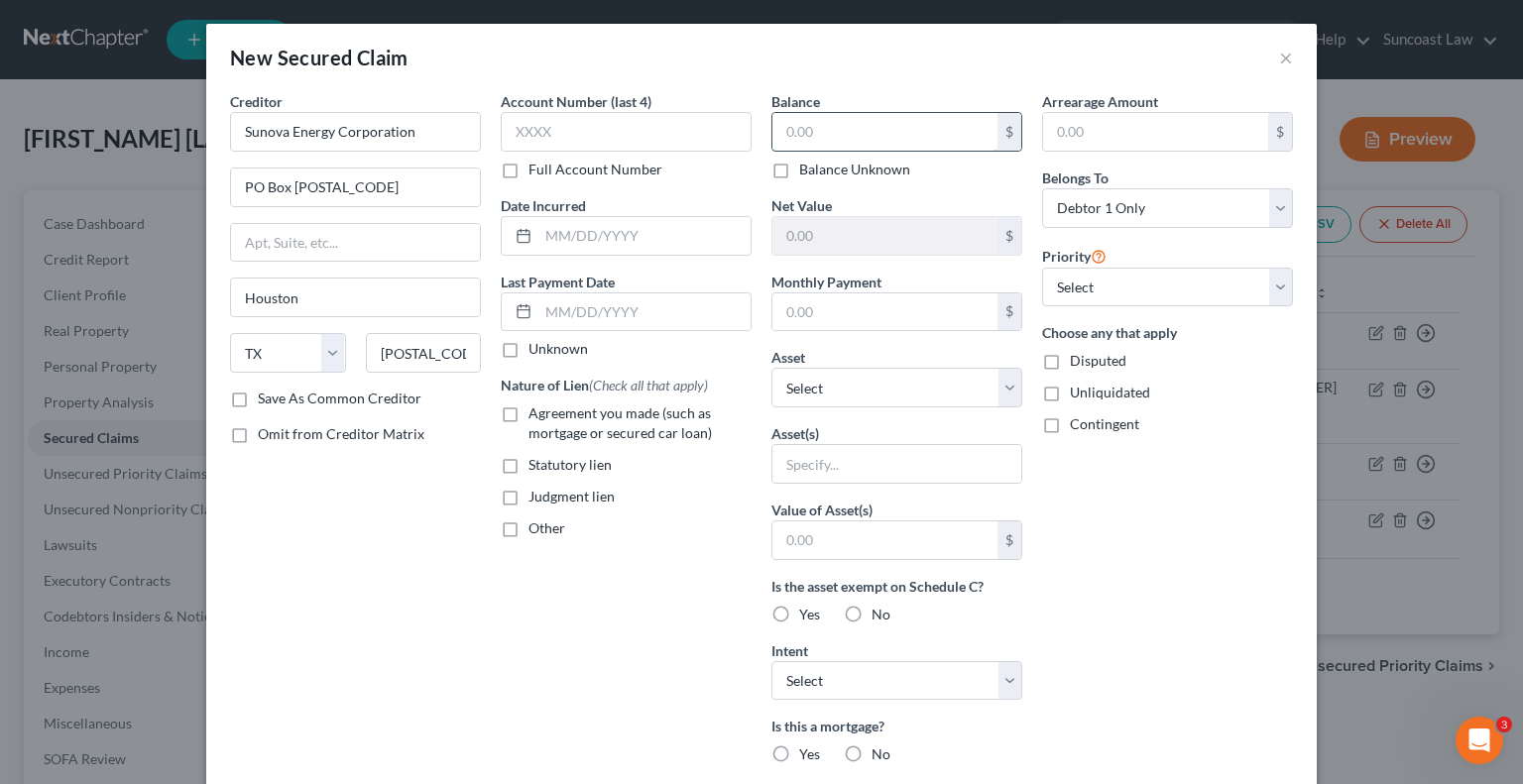 click at bounding box center [884, 132] 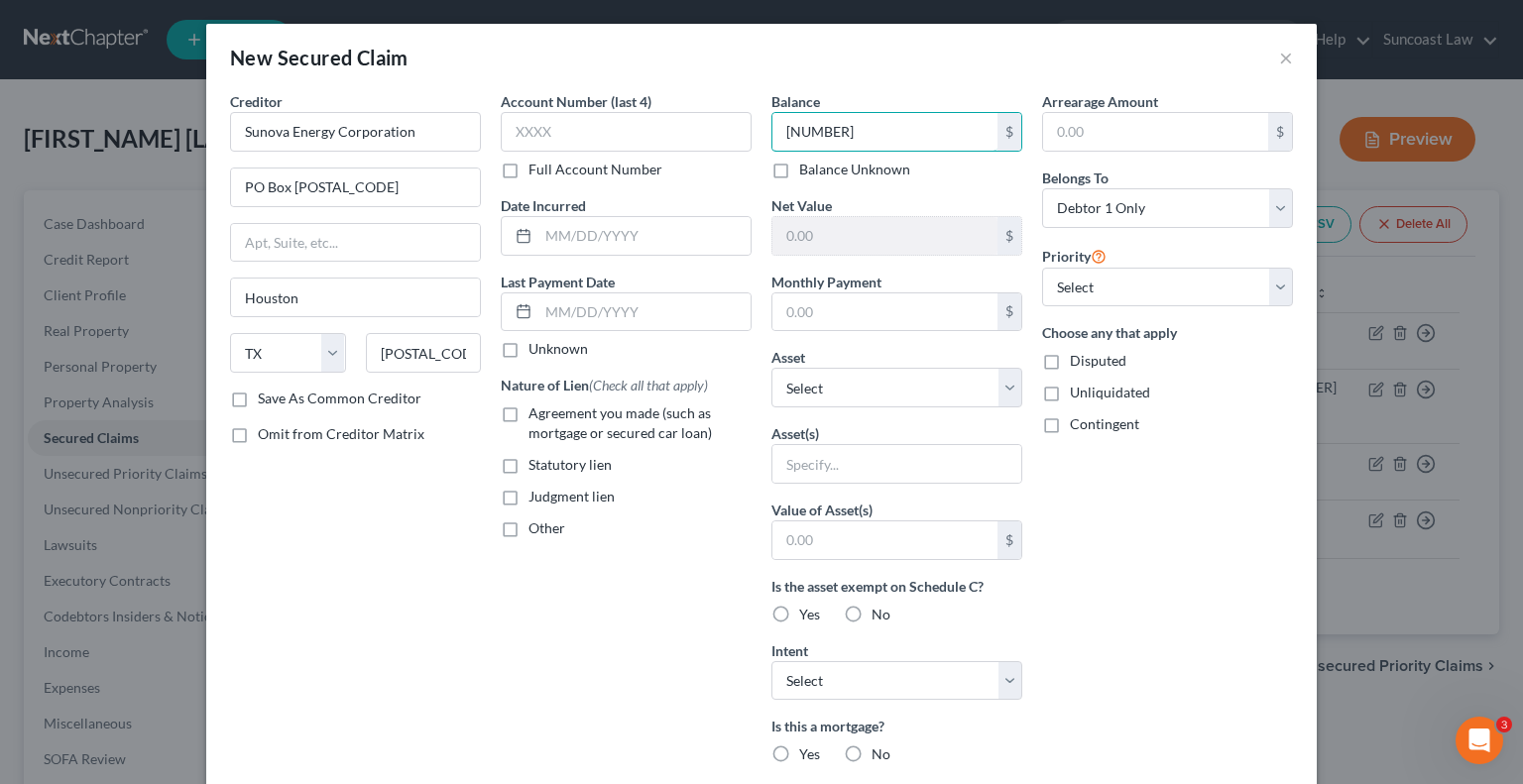 type on "[NUMBER]" 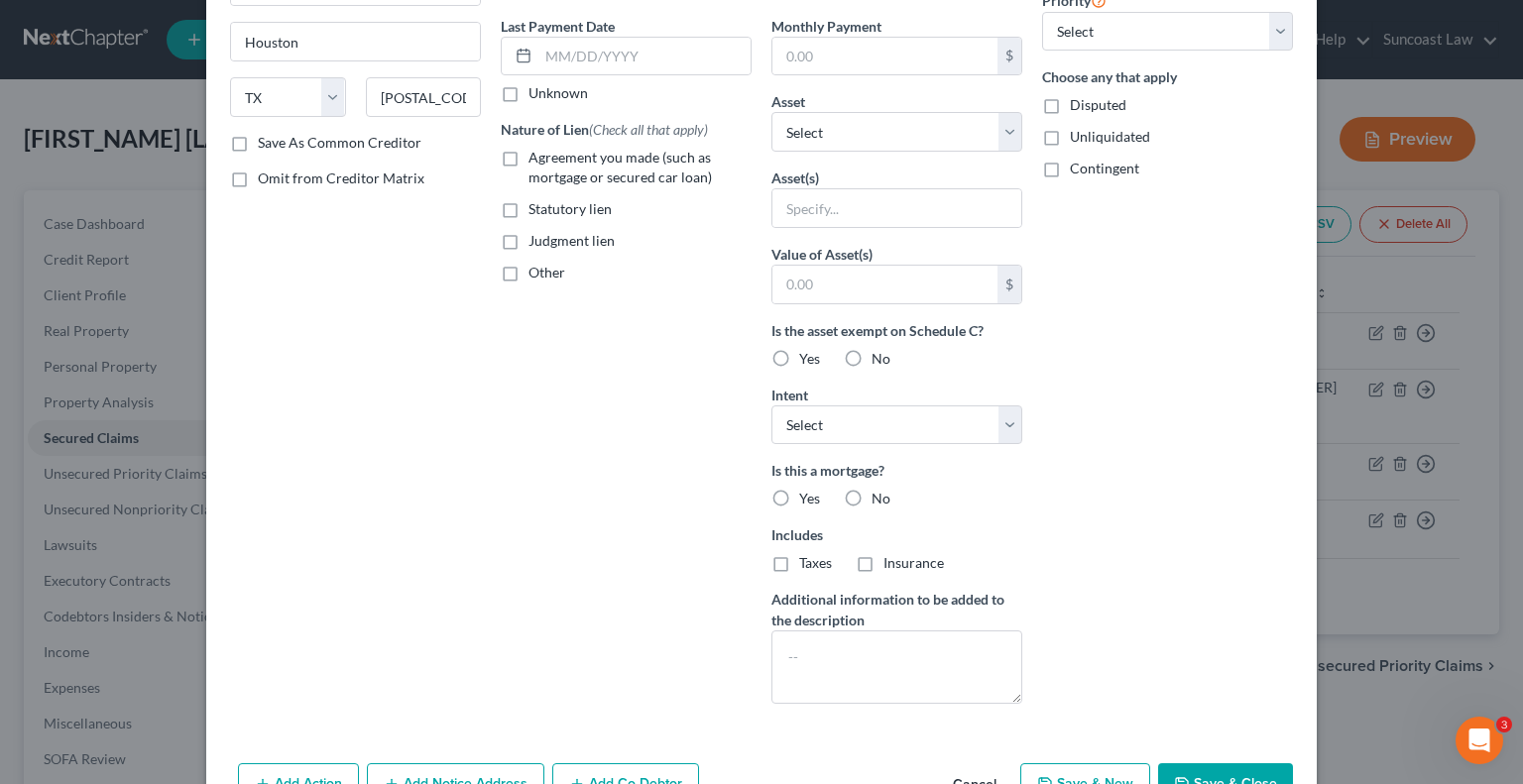 scroll, scrollTop: 313, scrollLeft: 0, axis: vertical 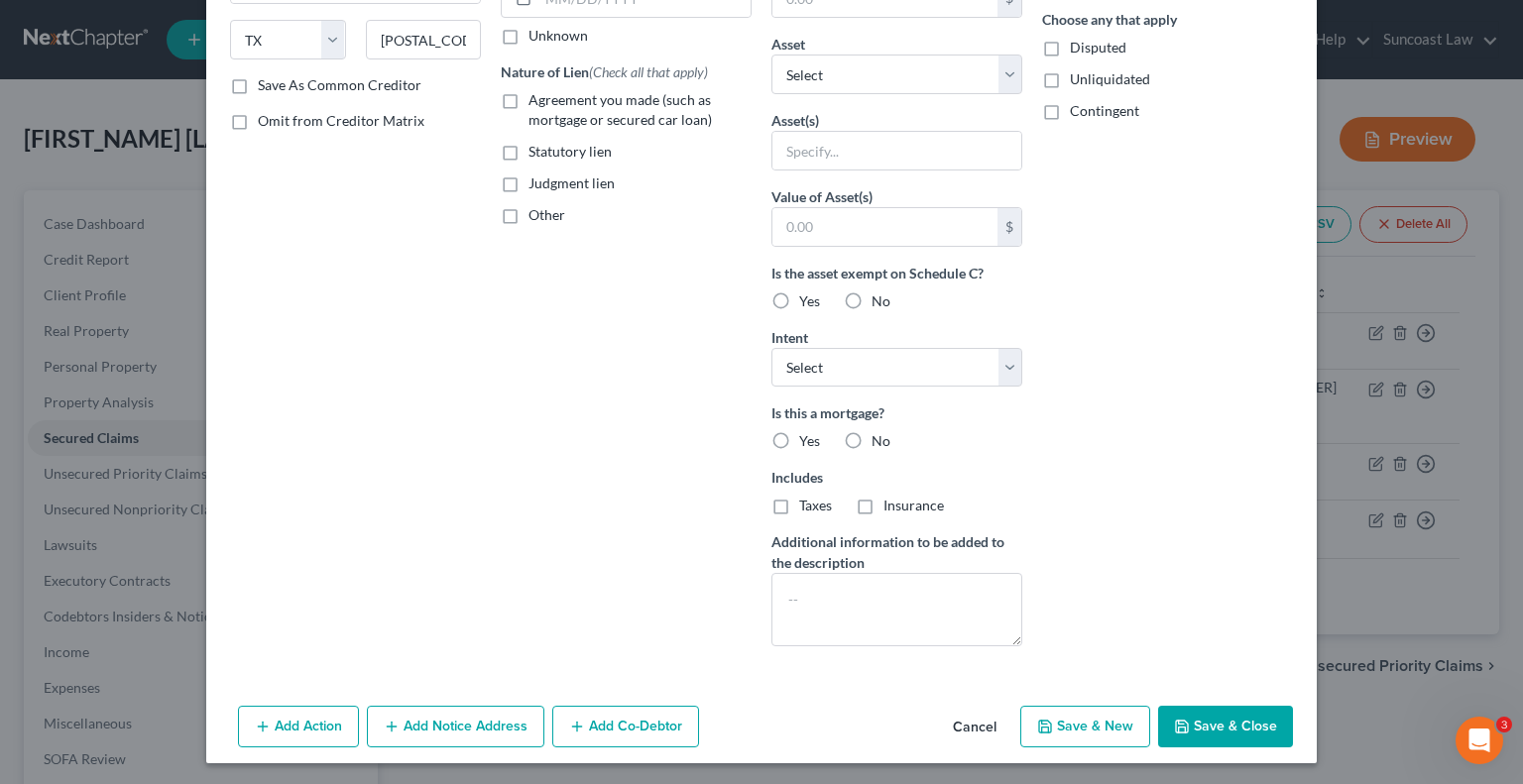 click on "Add Notice Address" at bounding box center (455, 727) 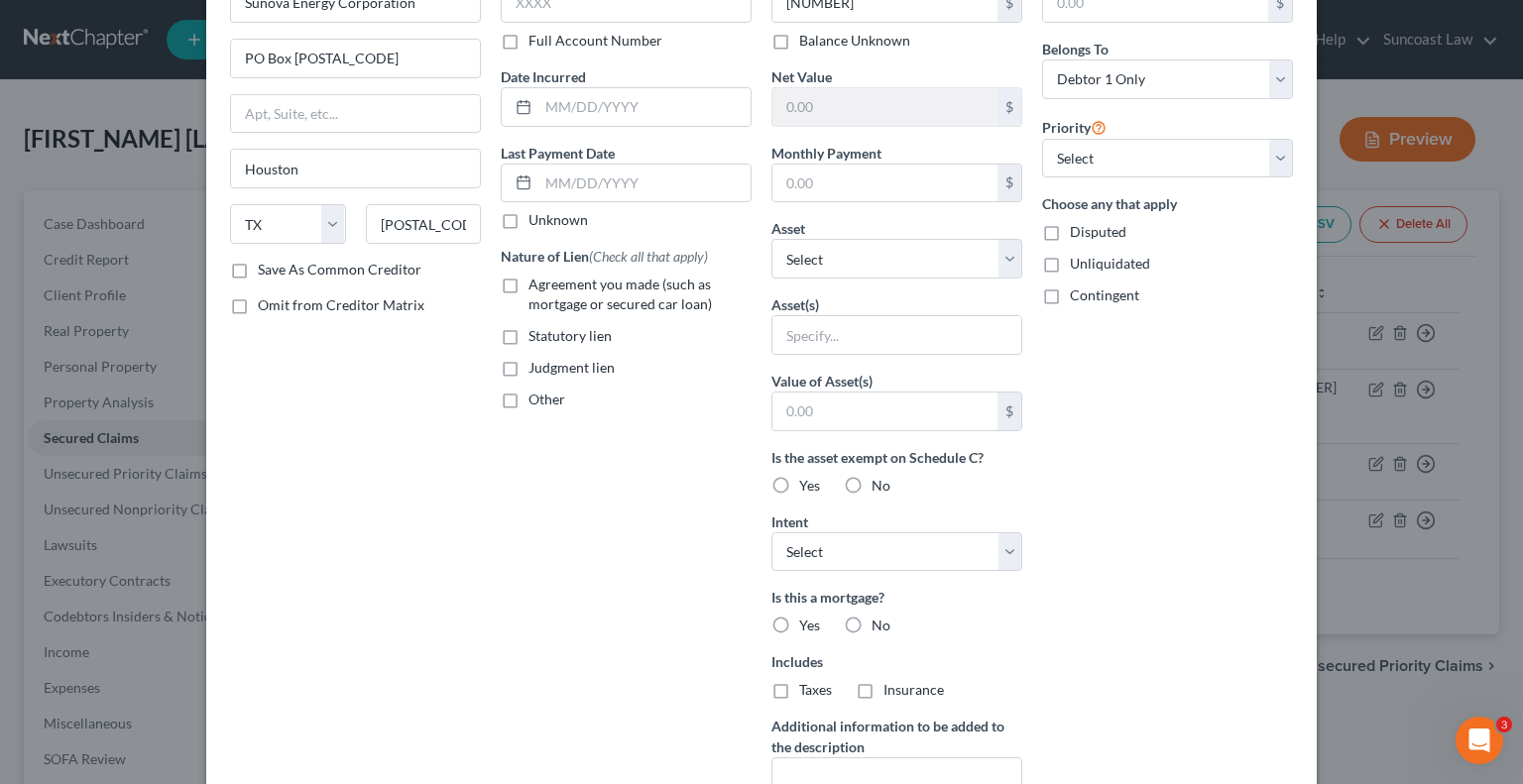 scroll, scrollTop: 115, scrollLeft: 0, axis: vertical 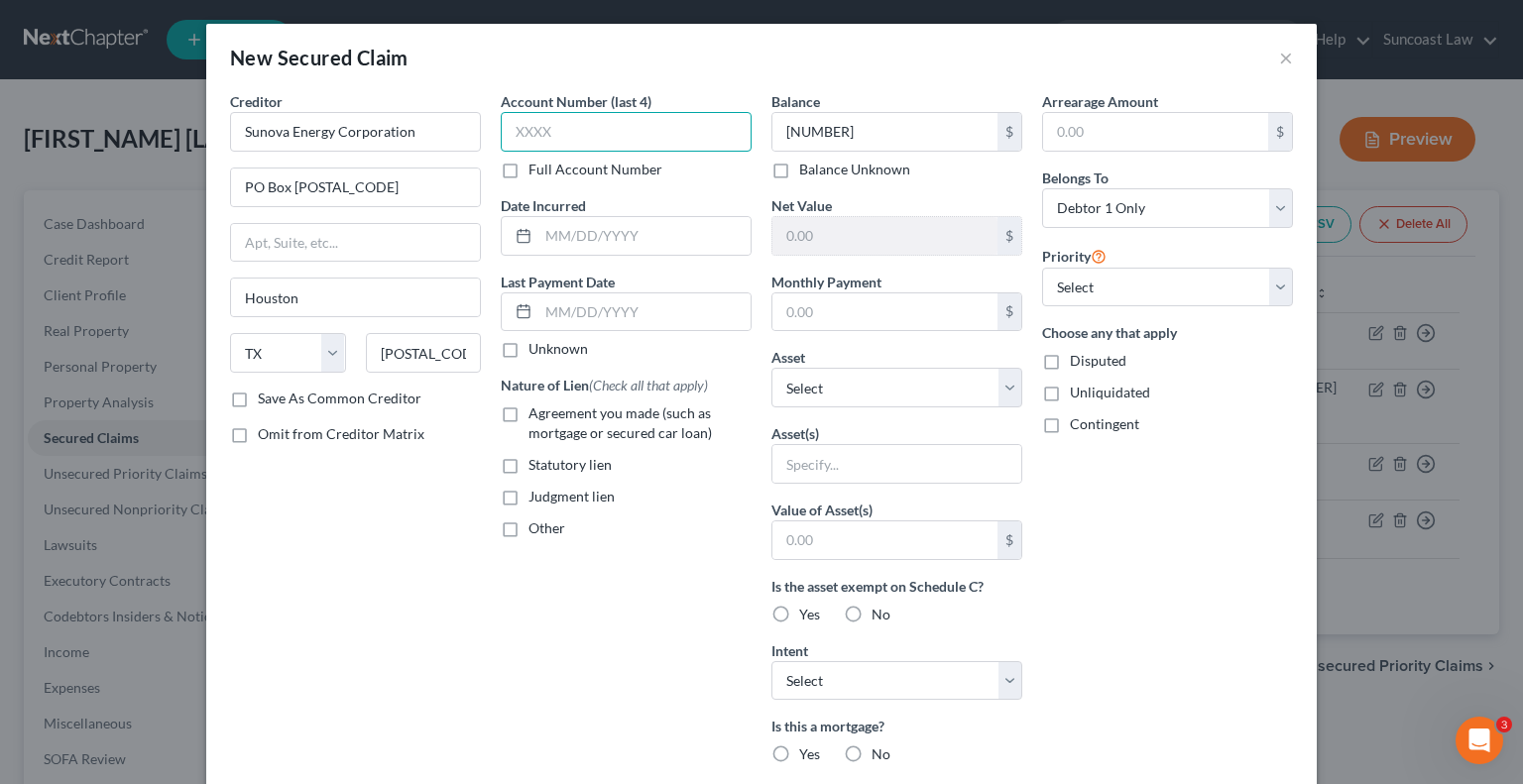 click at bounding box center (626, 132) 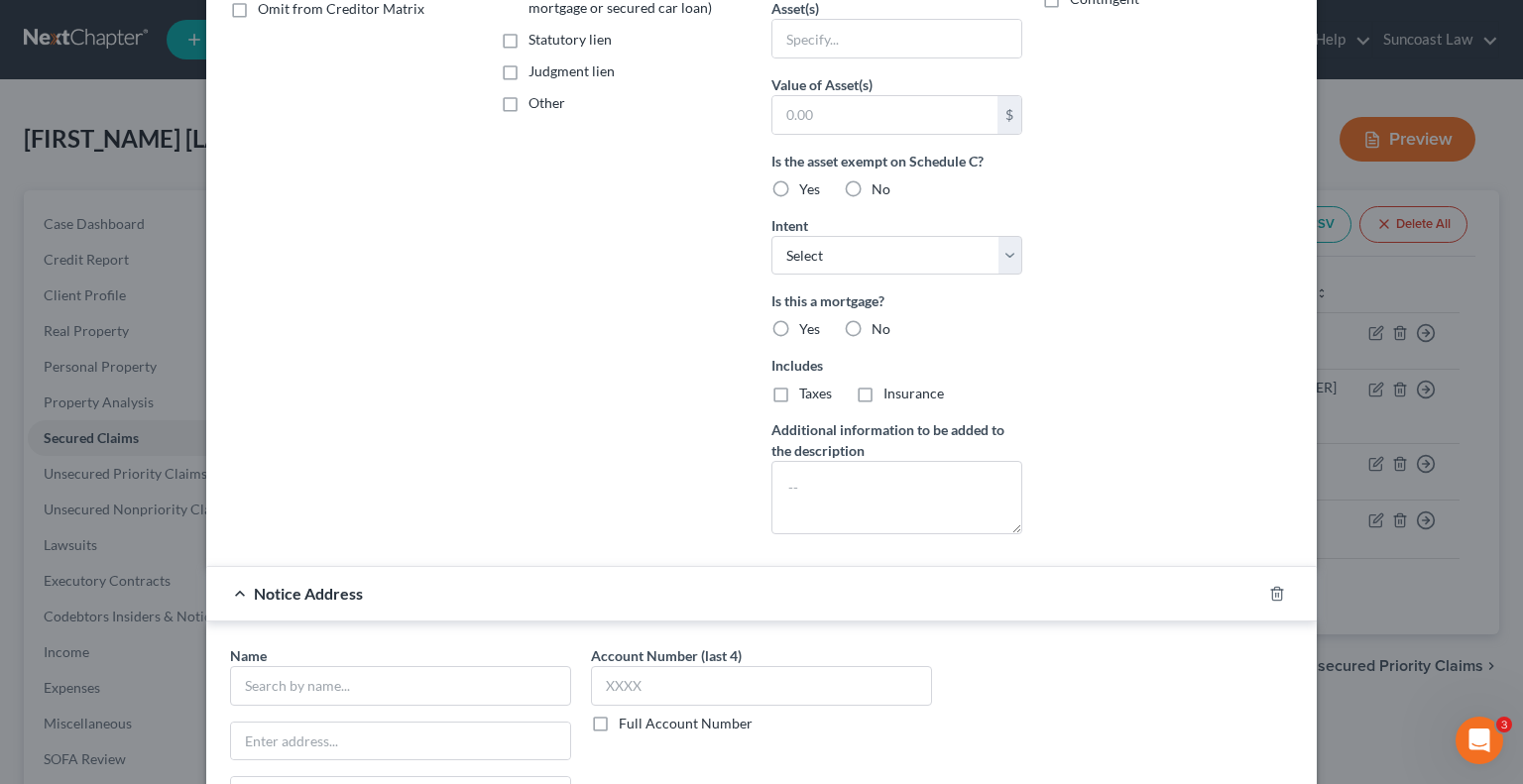 scroll, scrollTop: 595, scrollLeft: 0, axis: vertical 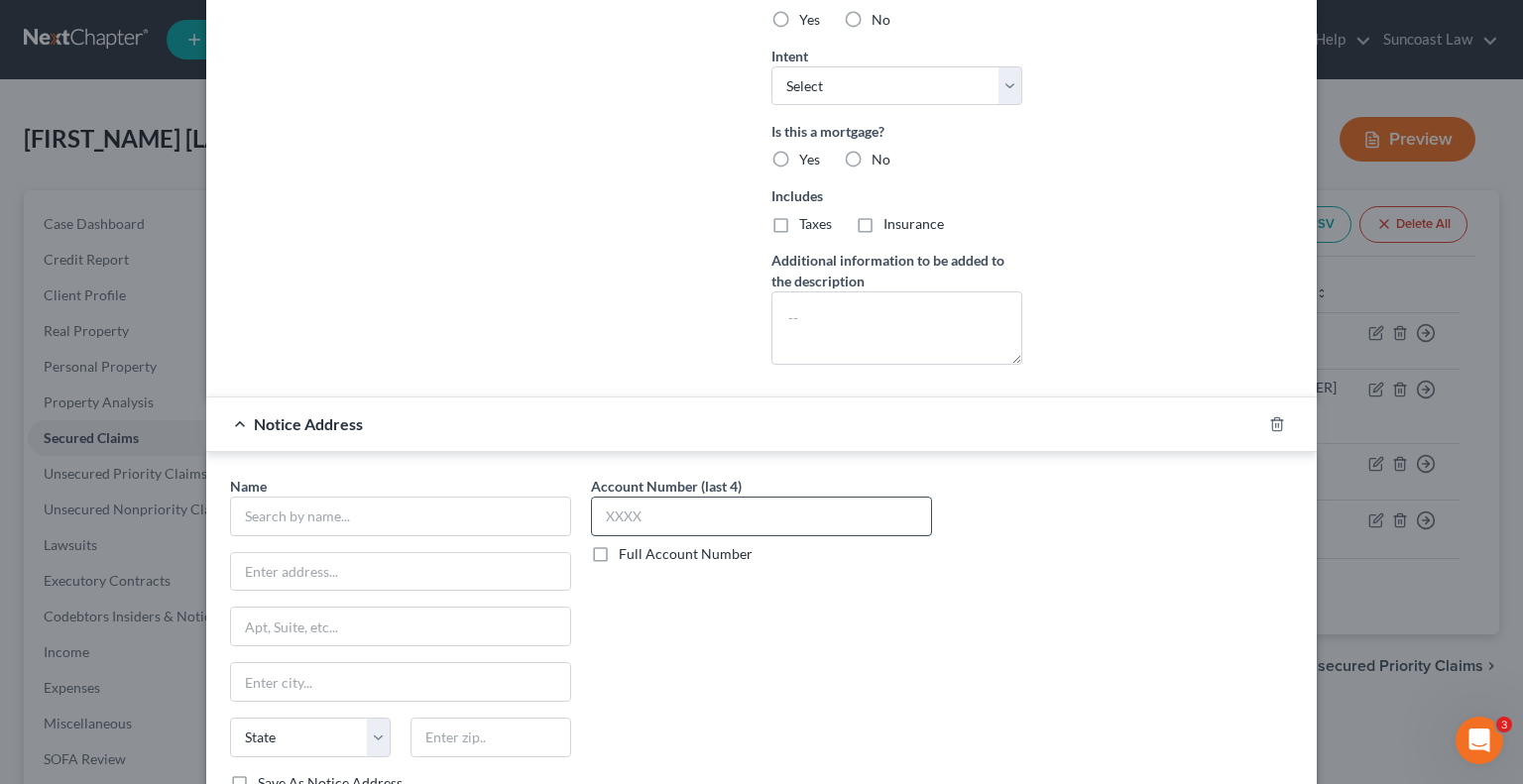 type on "[NUMBER]" 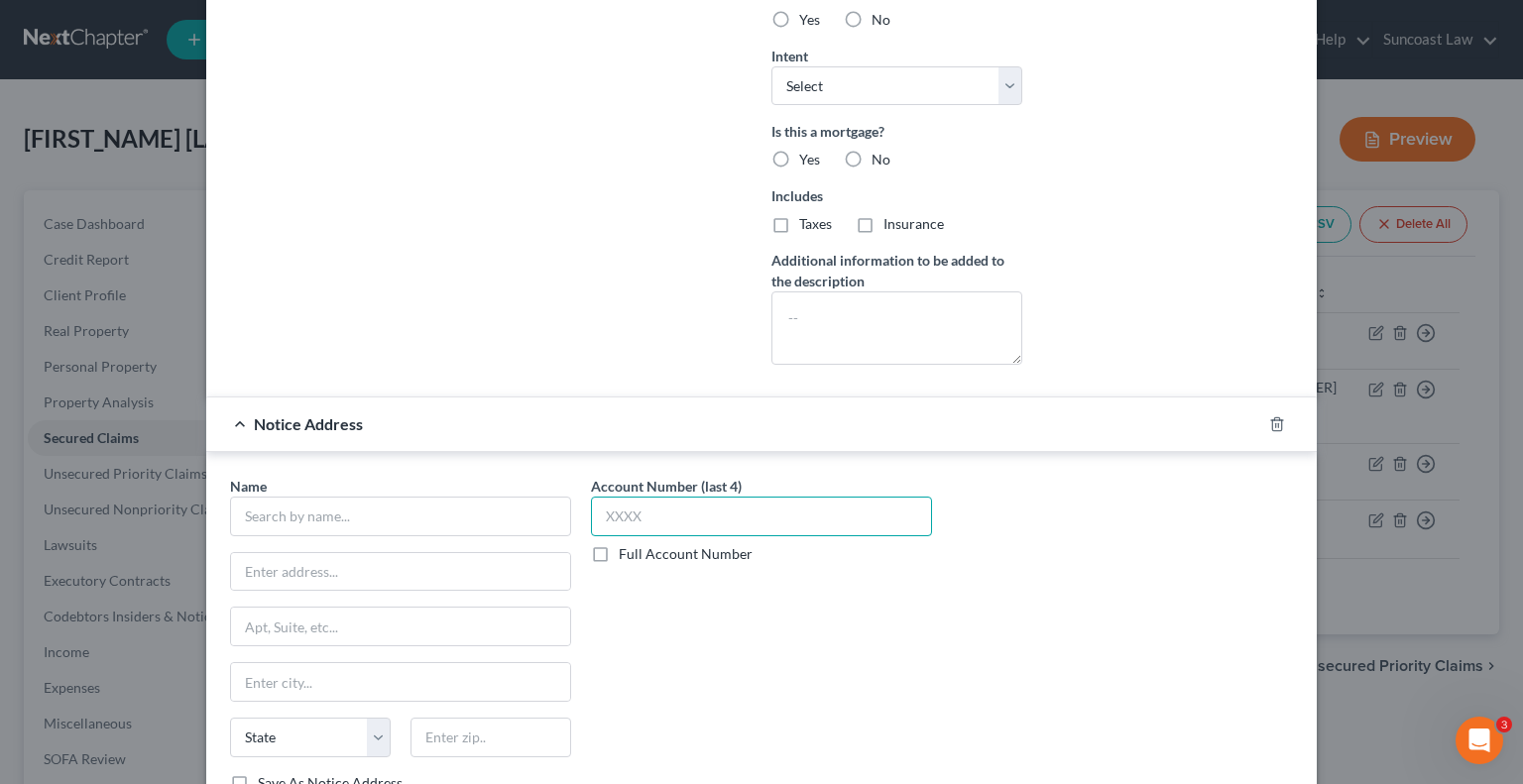click at bounding box center (762, 516) 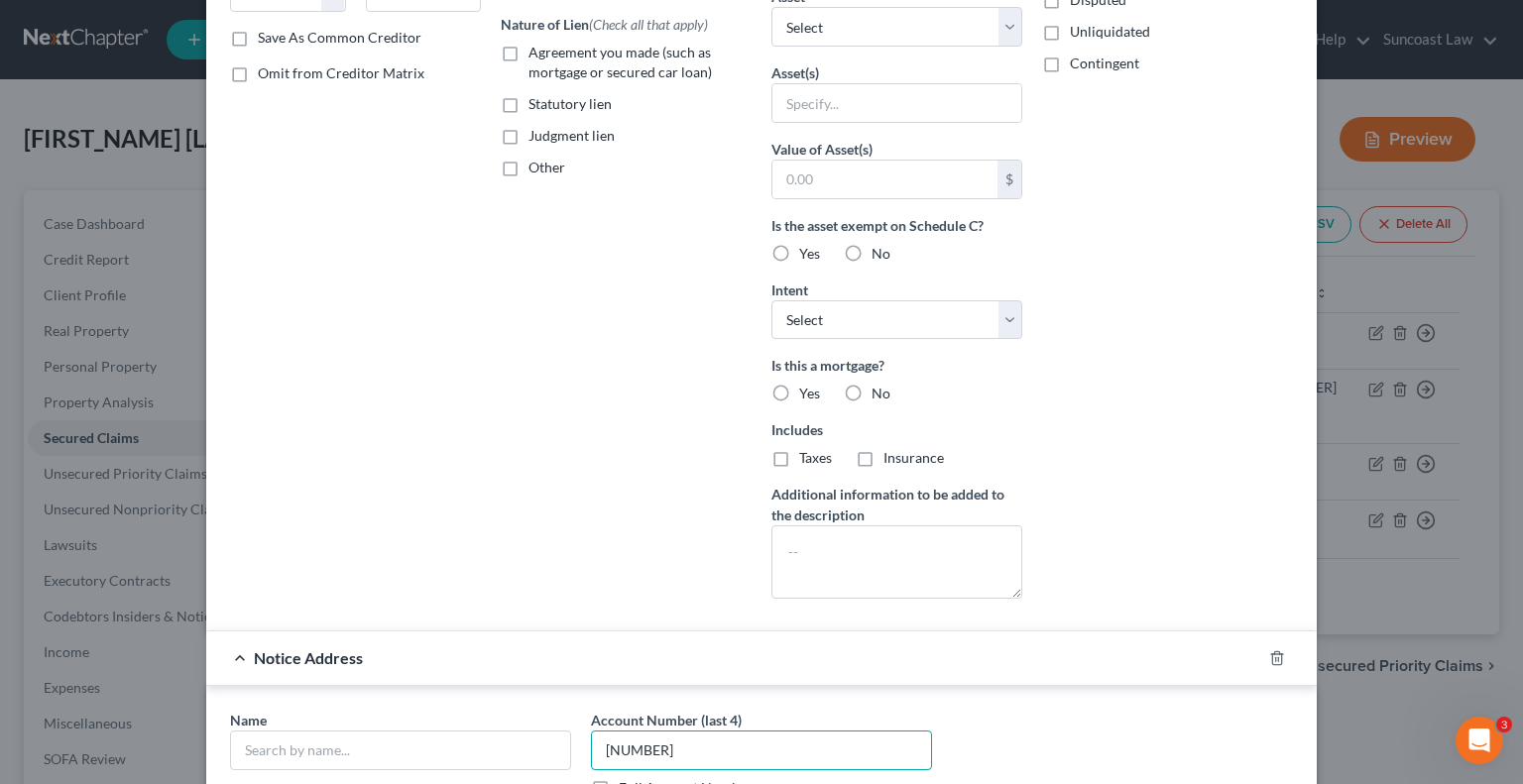 scroll, scrollTop: 0, scrollLeft: 0, axis: both 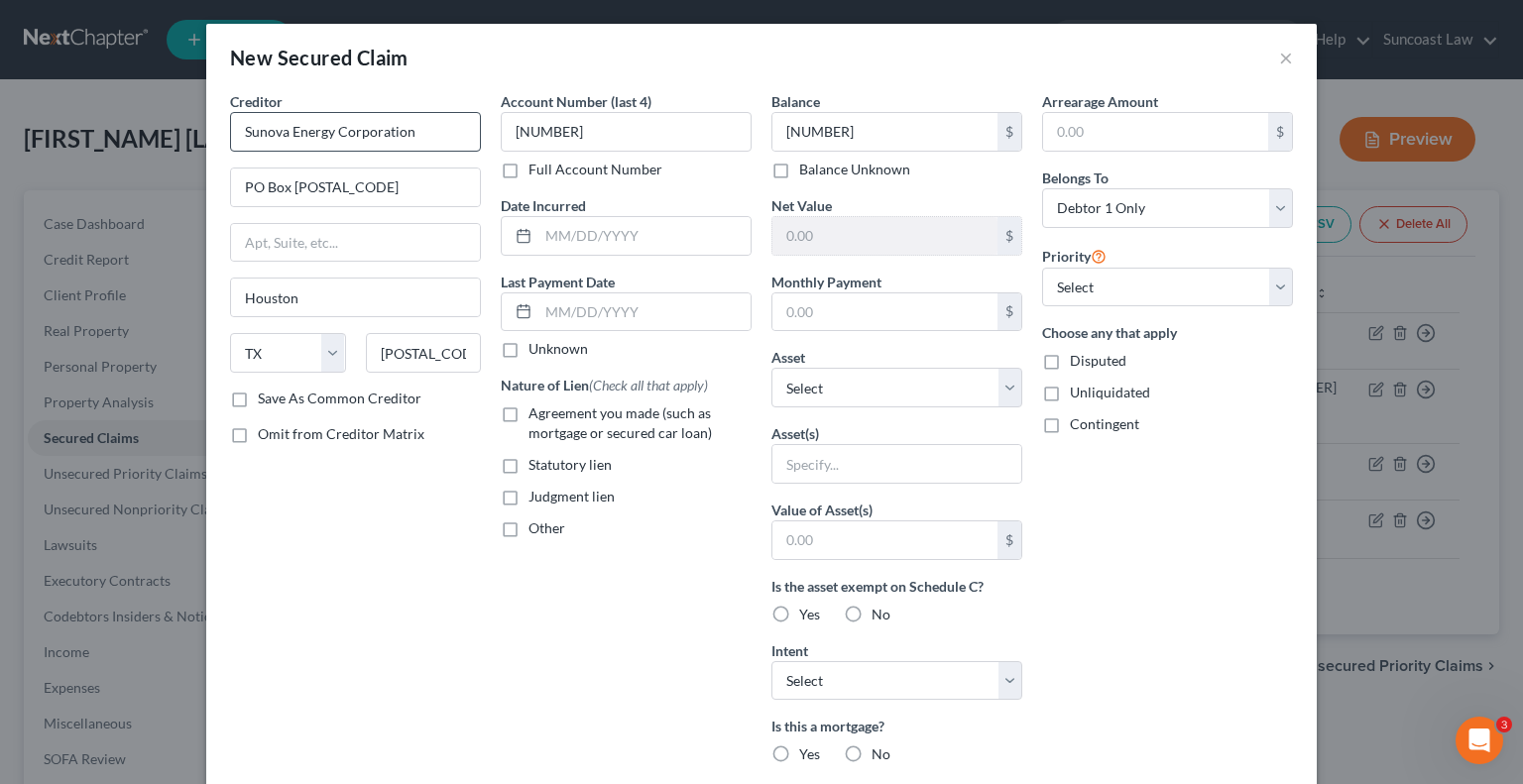 type on "[NUMBER]" 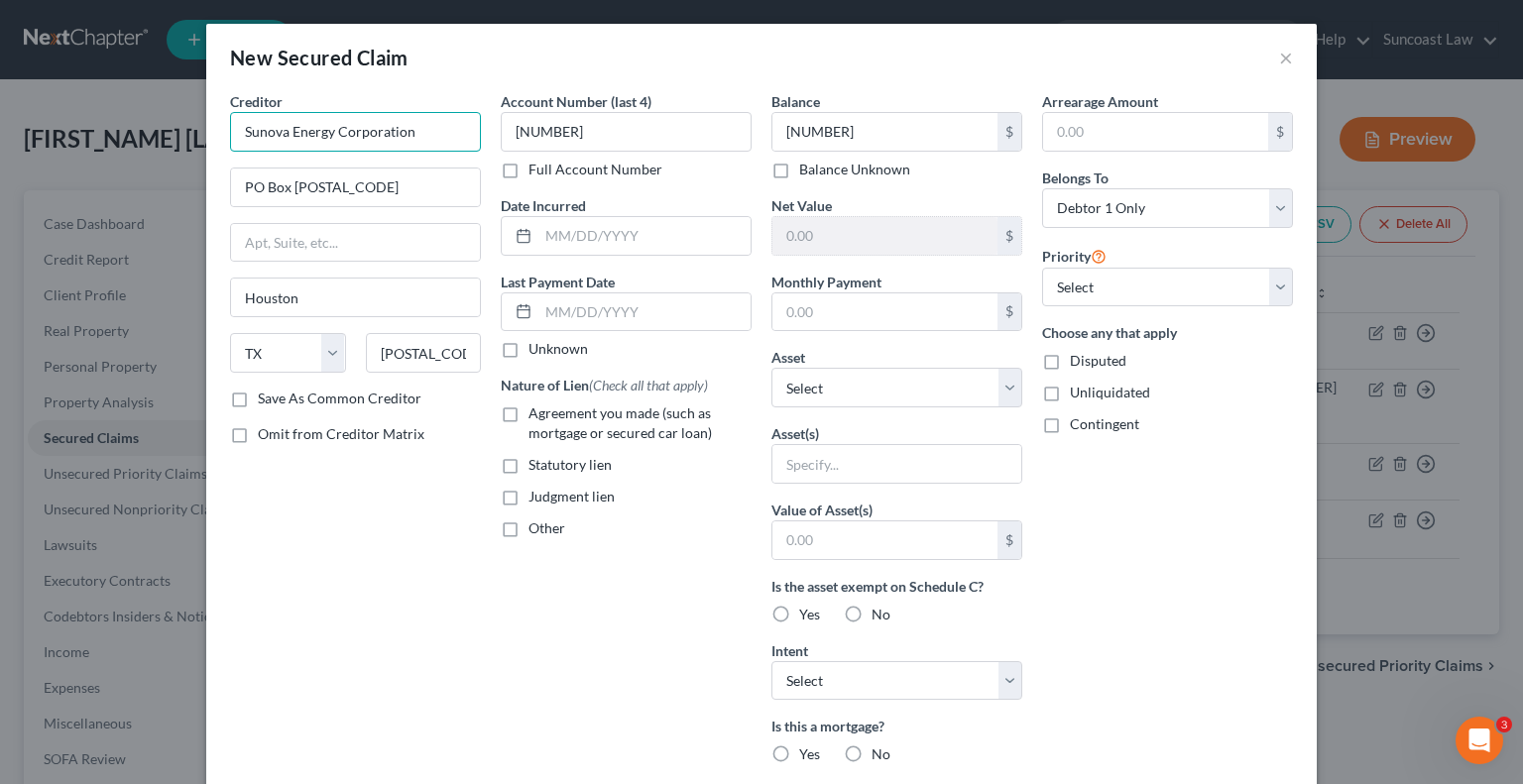 drag, startPoint x: 418, startPoint y: 130, endPoint x: 230, endPoint y: 130, distance: 188 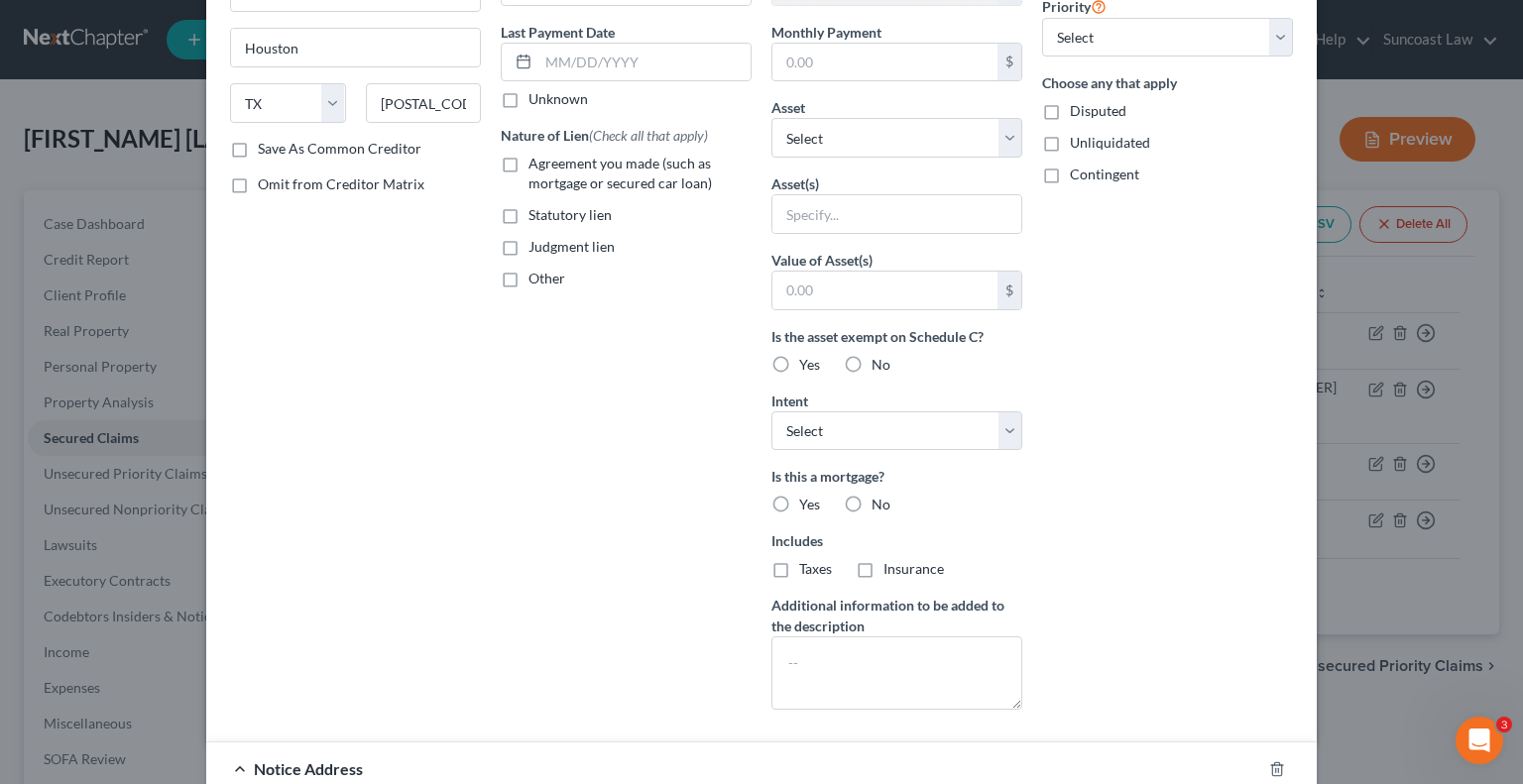scroll, scrollTop: 694, scrollLeft: 0, axis: vertical 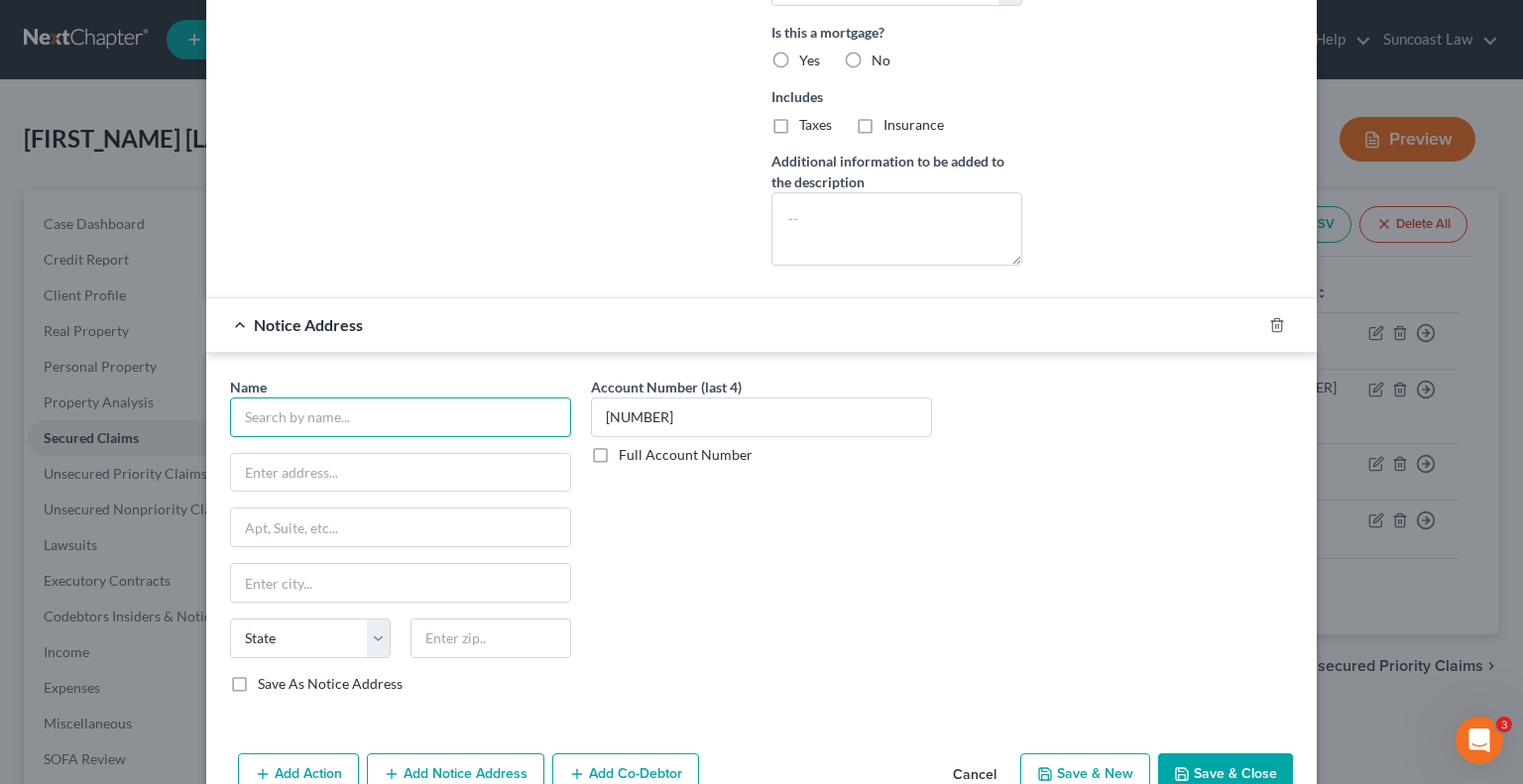 click at bounding box center (401, 417) 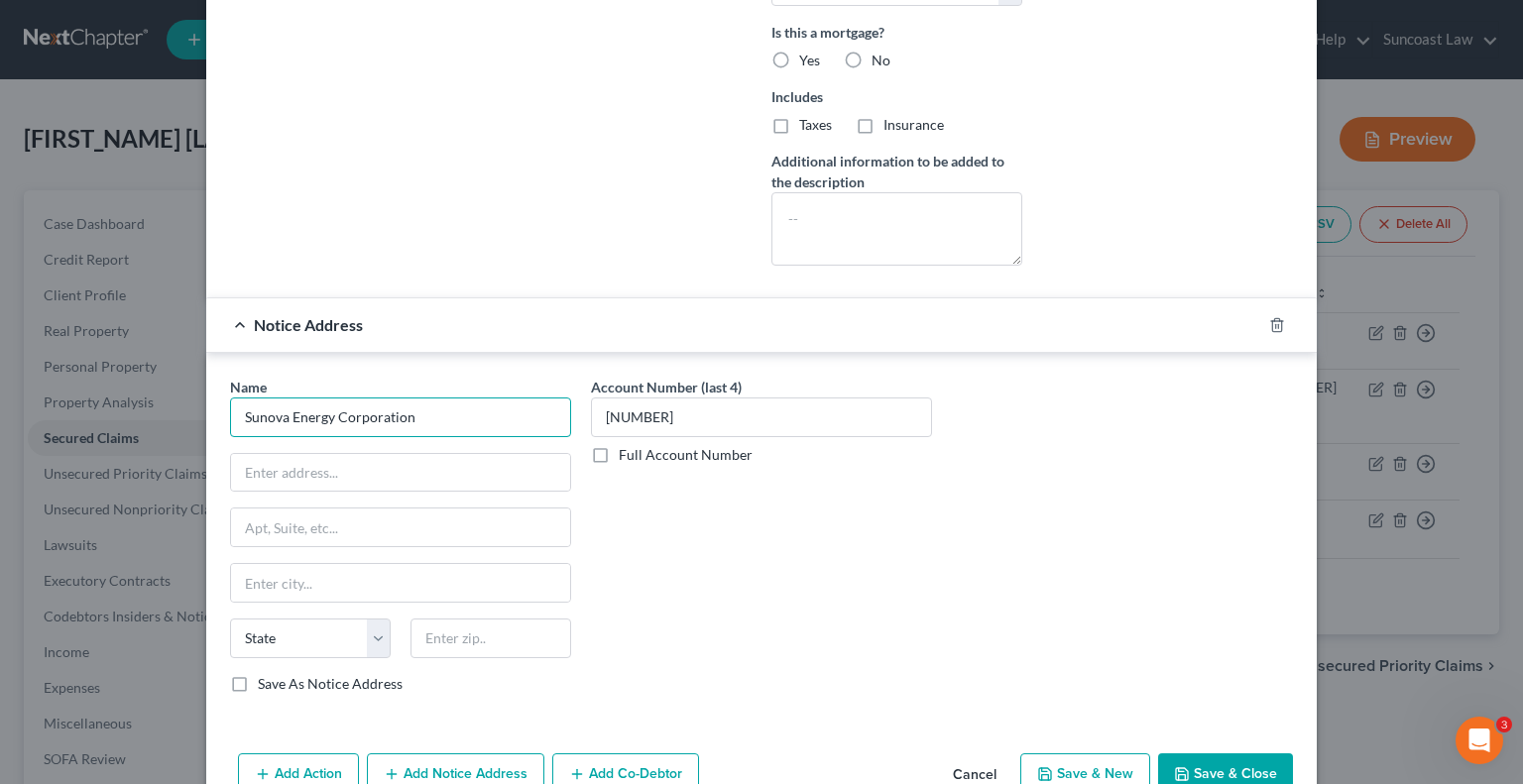 type on "Sunova Energy Corporation" 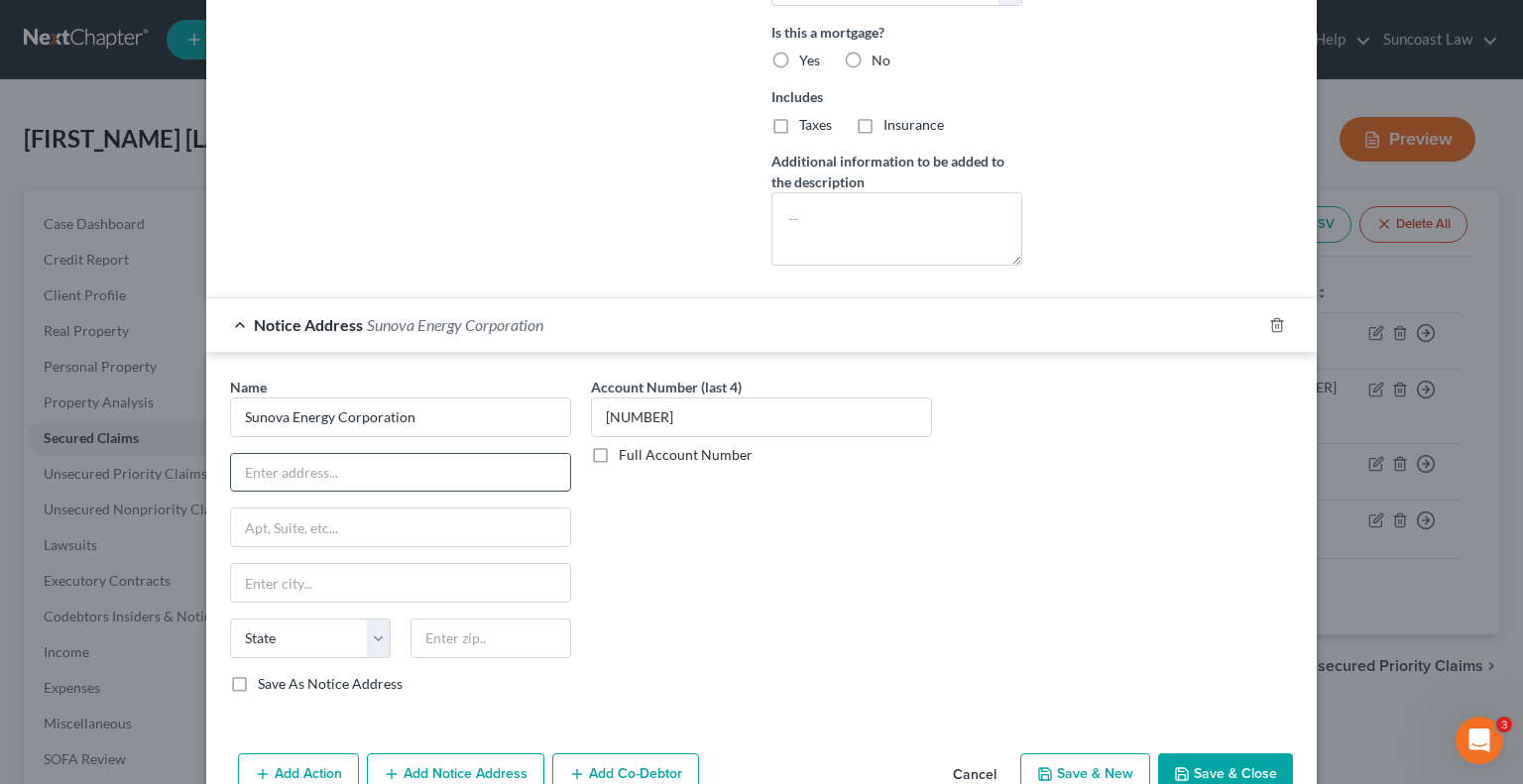 click at bounding box center [401, 473] 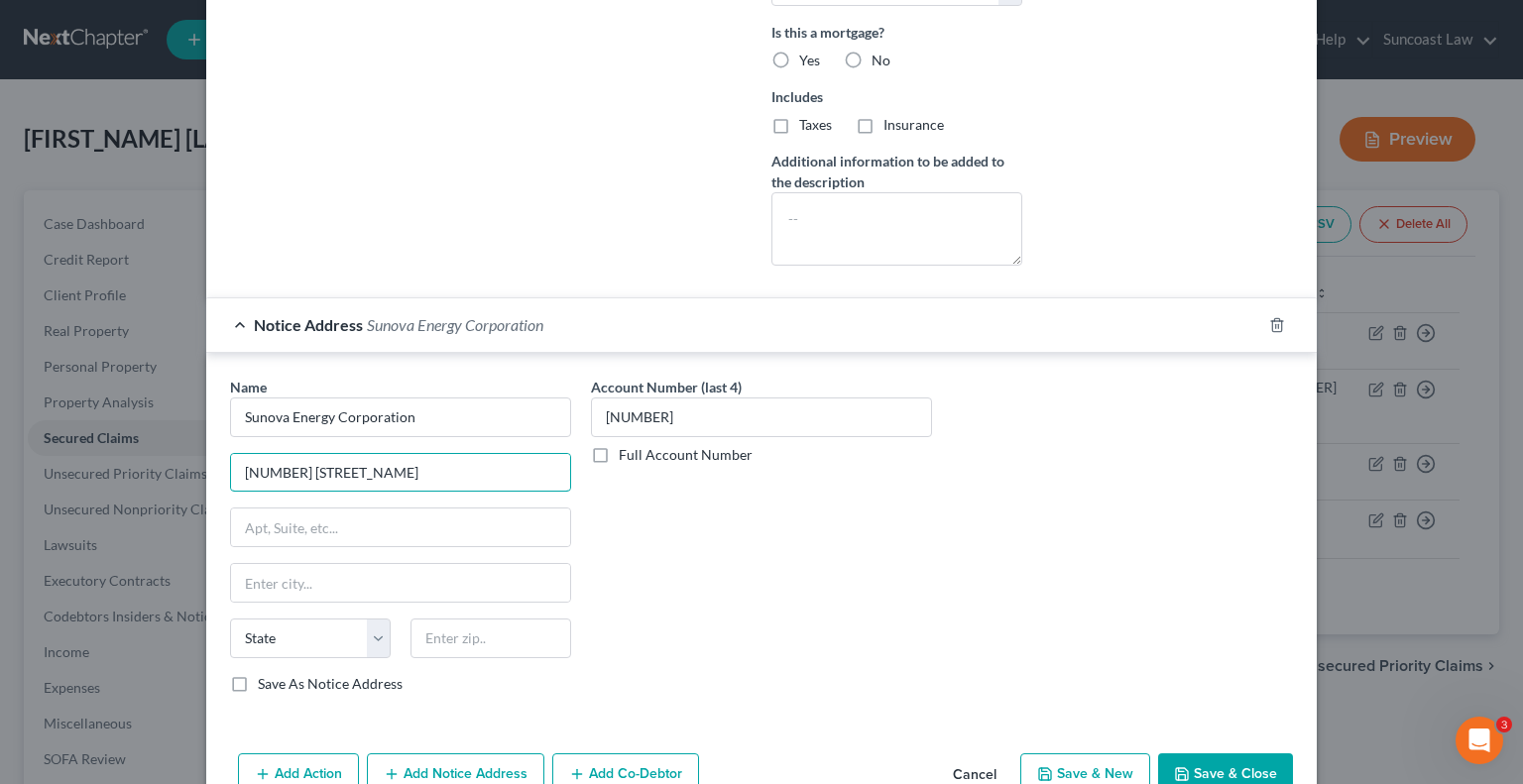 type on "[NUMBER] [STREET_NAME]" 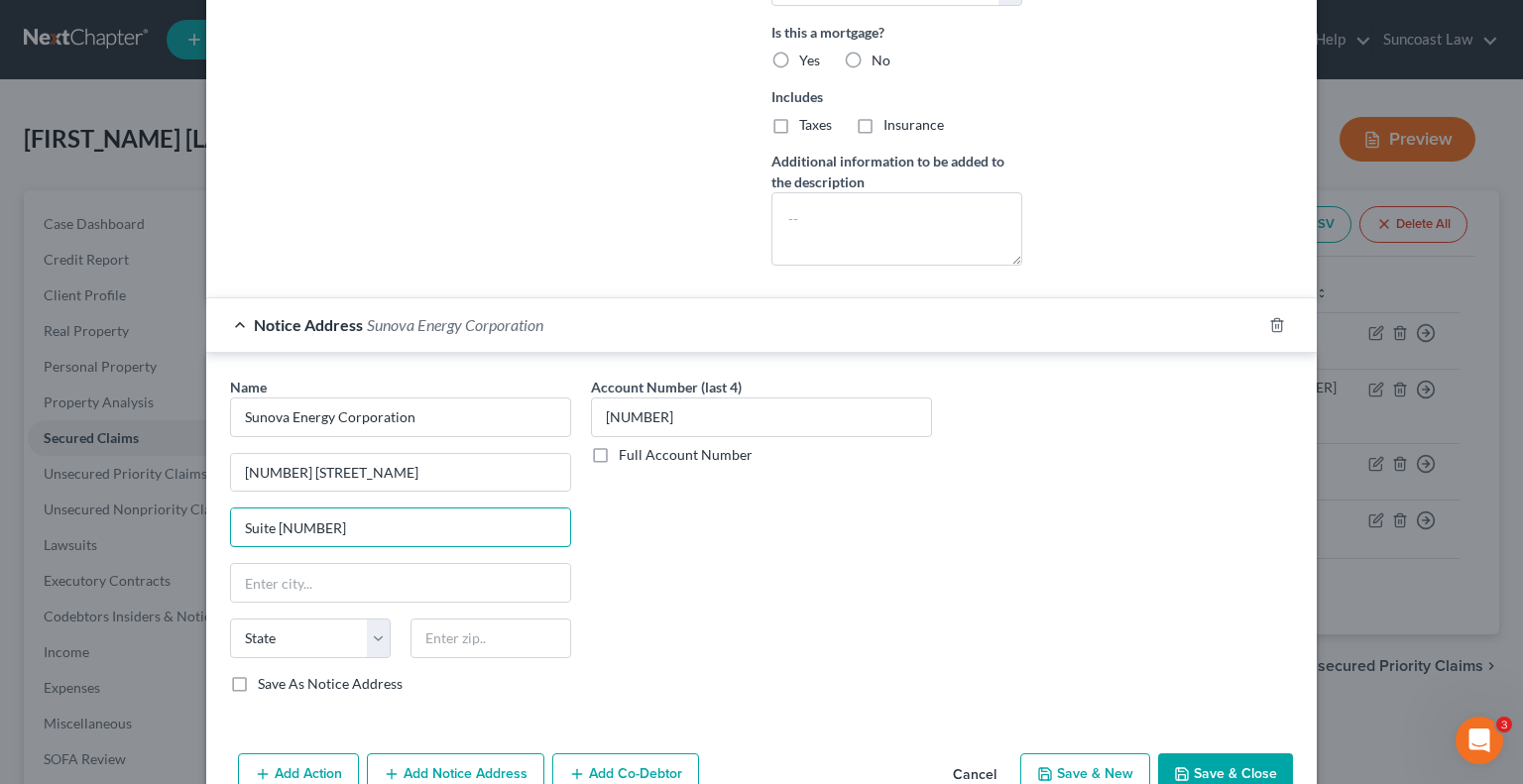 type on "Suite [NUMBER]" 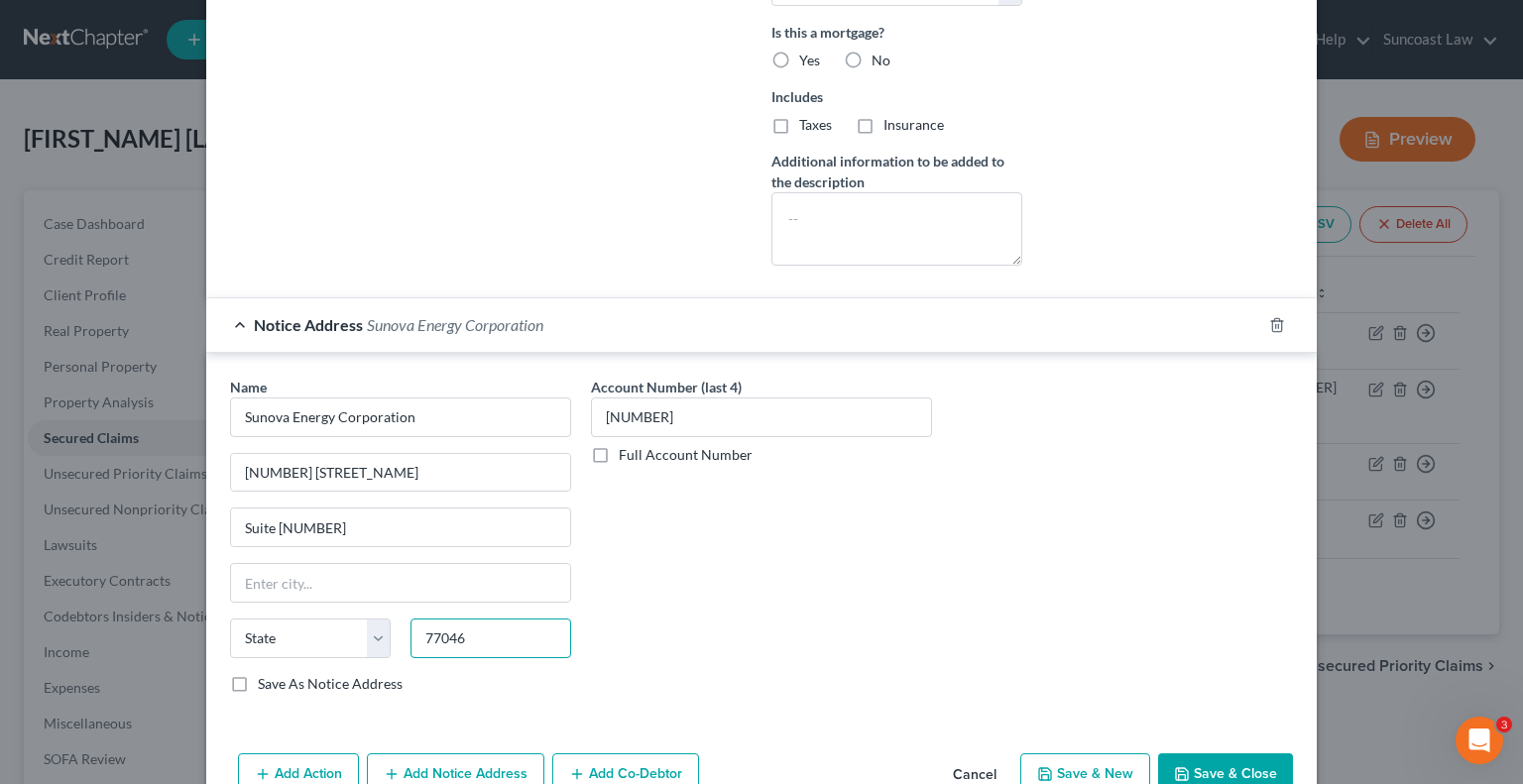 type on "77046" 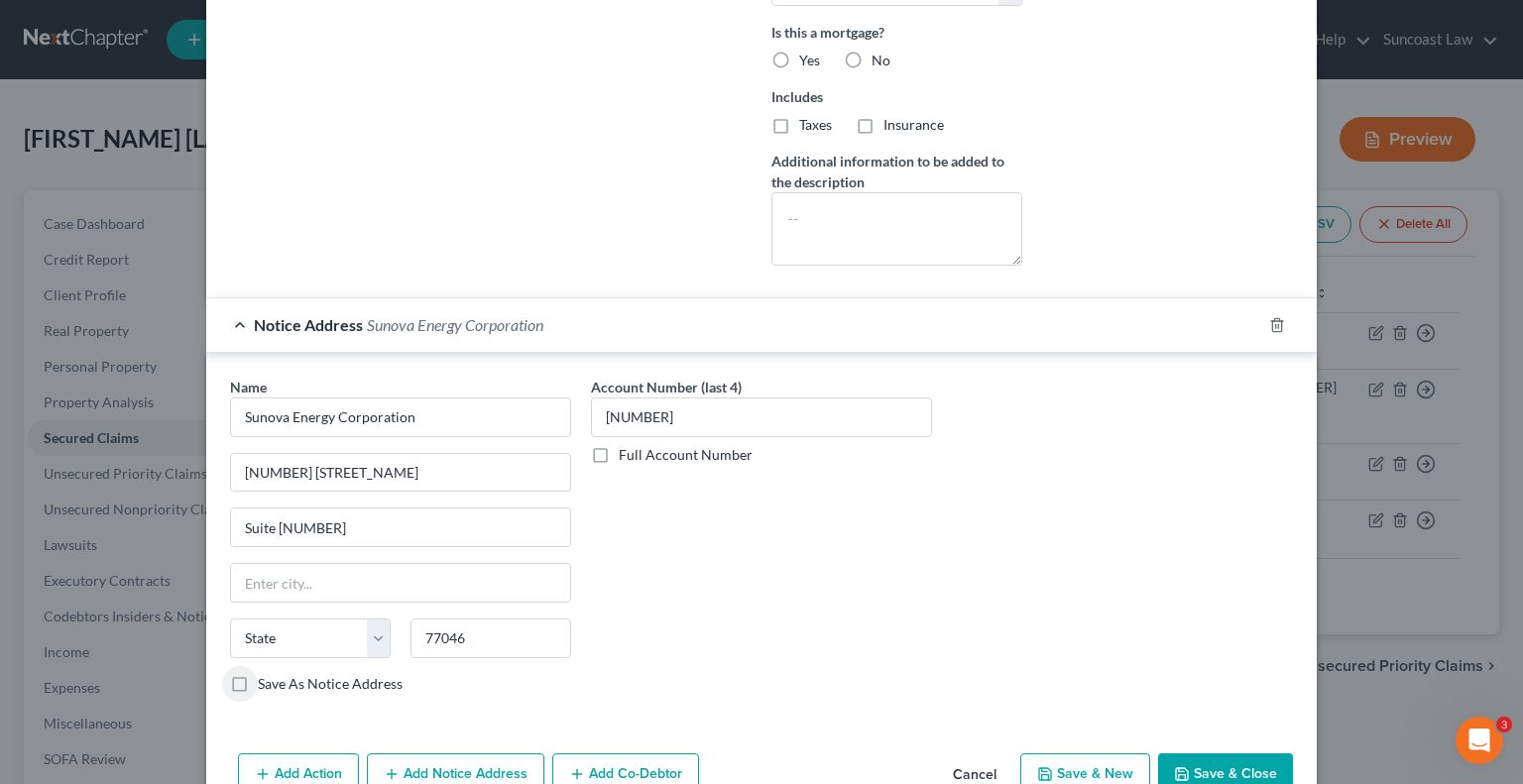 type on "Houston" 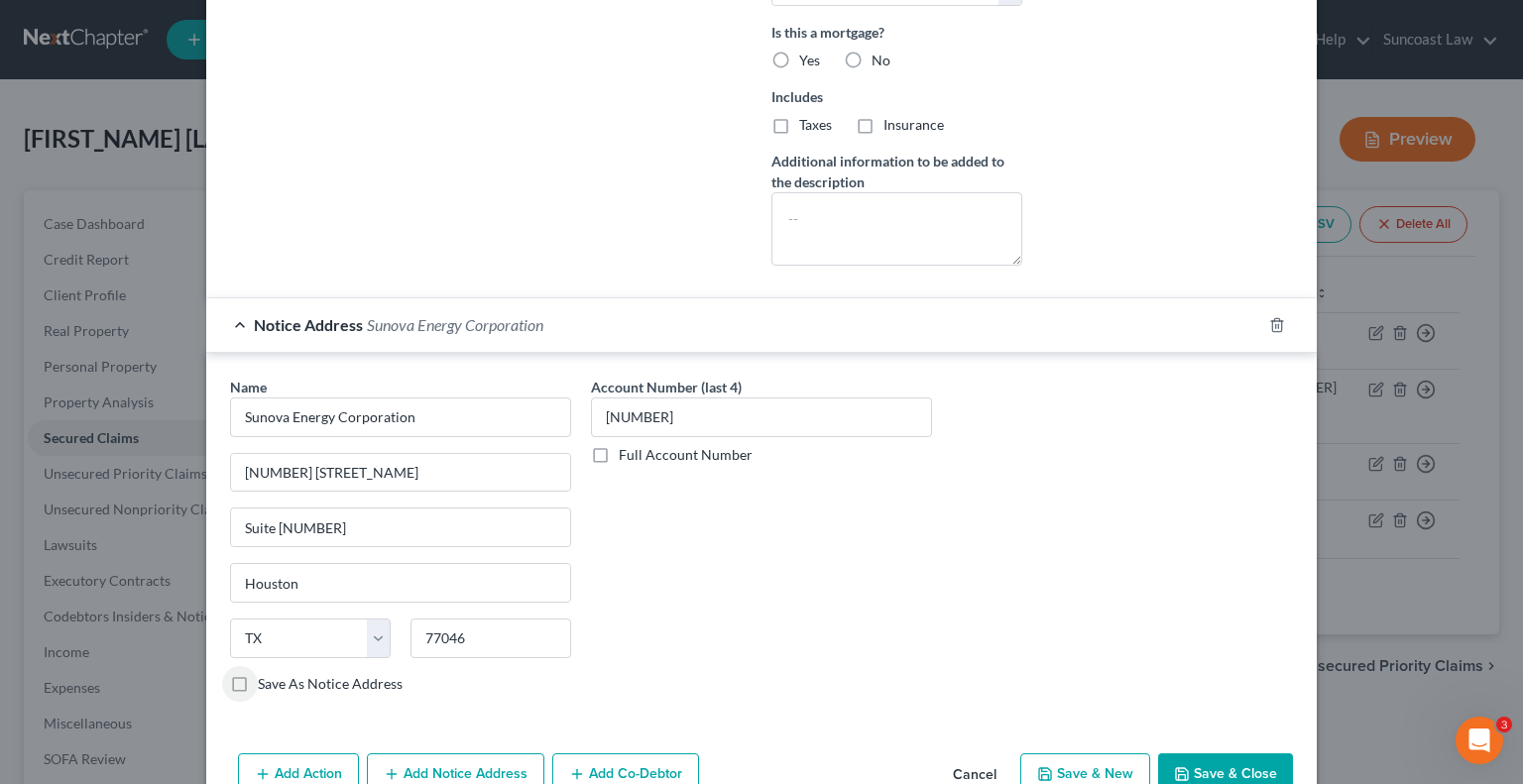 click on "Save & Close" at bounding box center (1226, 774) 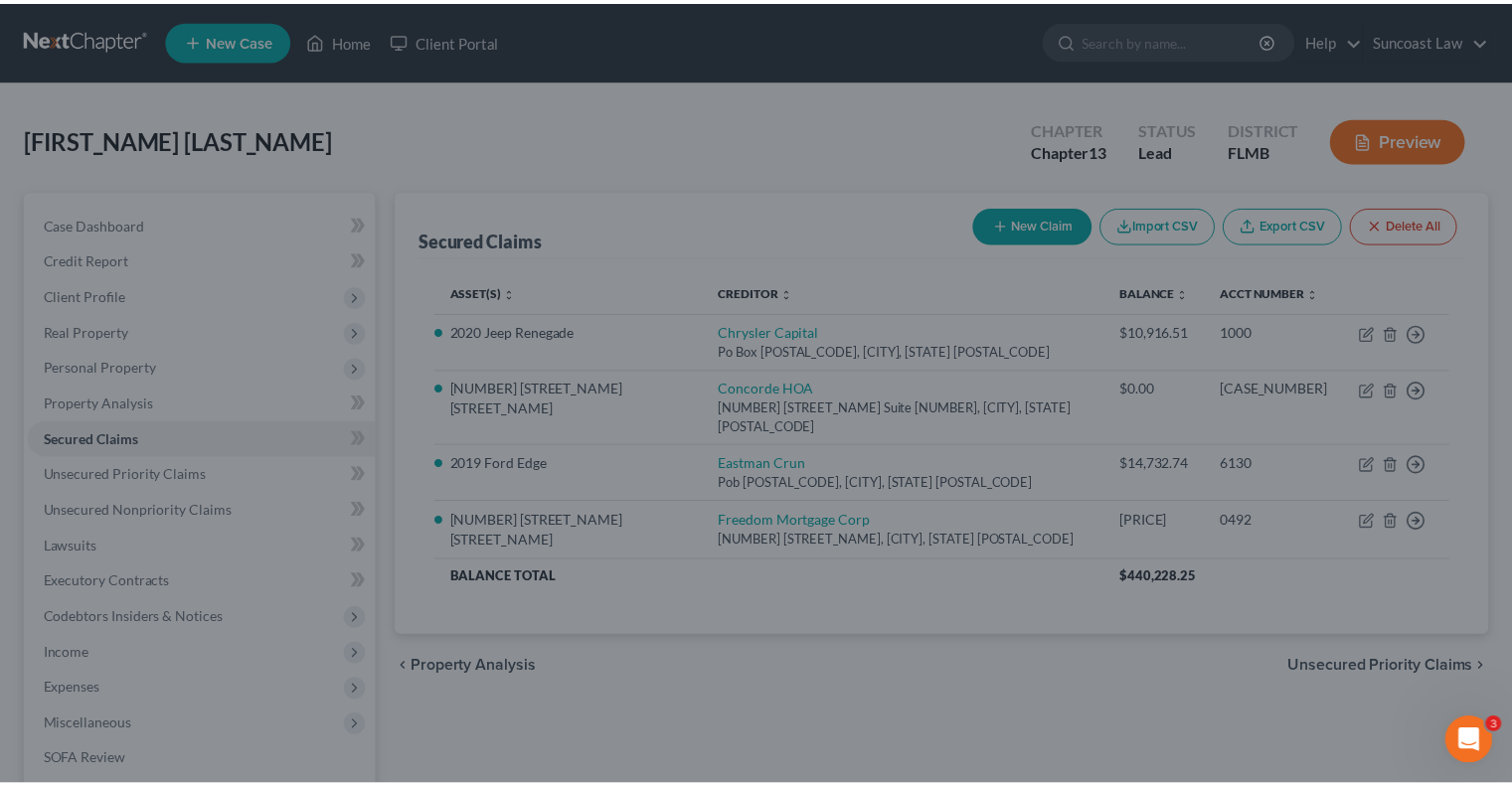 scroll, scrollTop: 524, scrollLeft: 0, axis: vertical 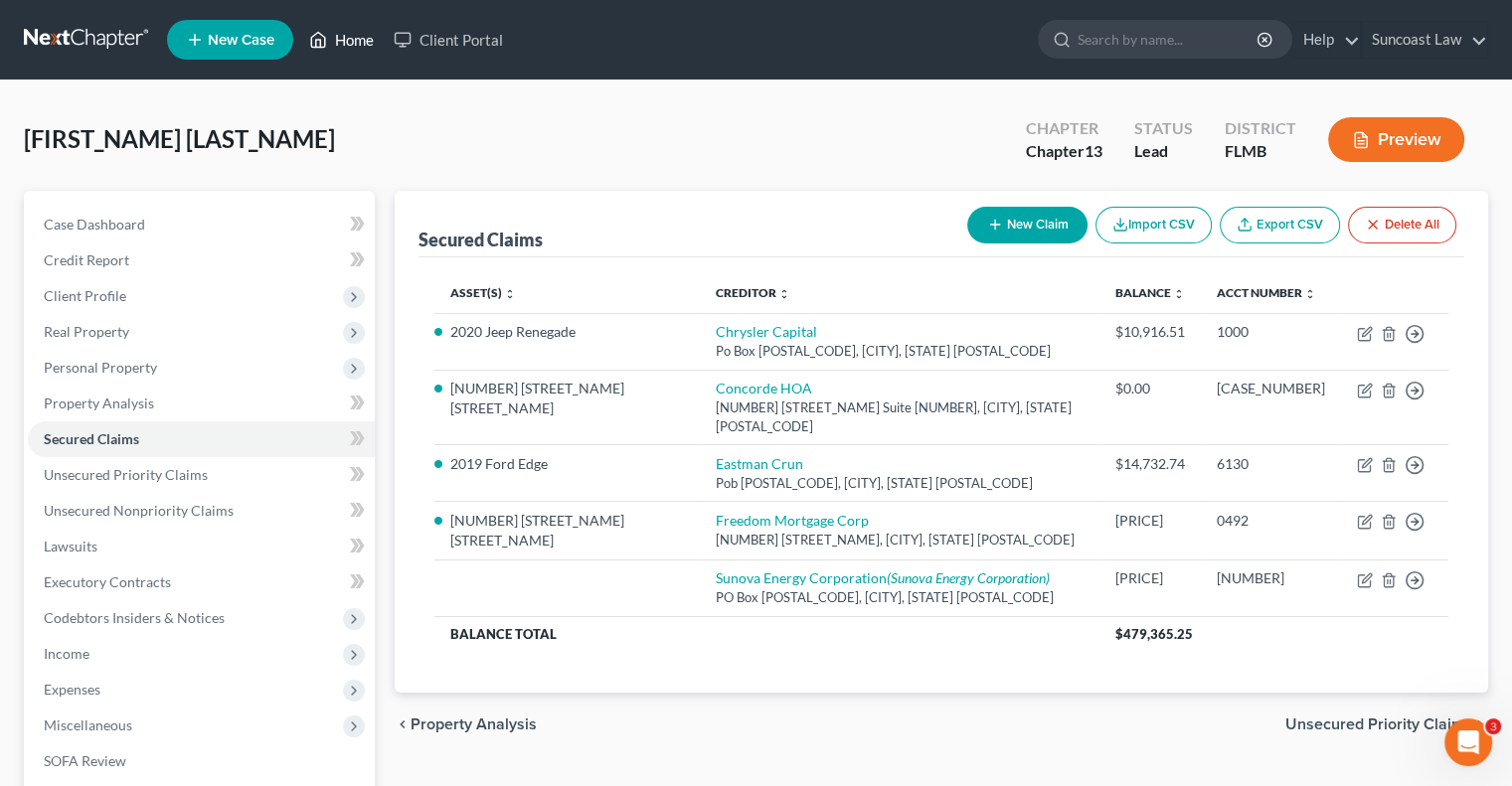 click on "Home" at bounding box center [341, 40] 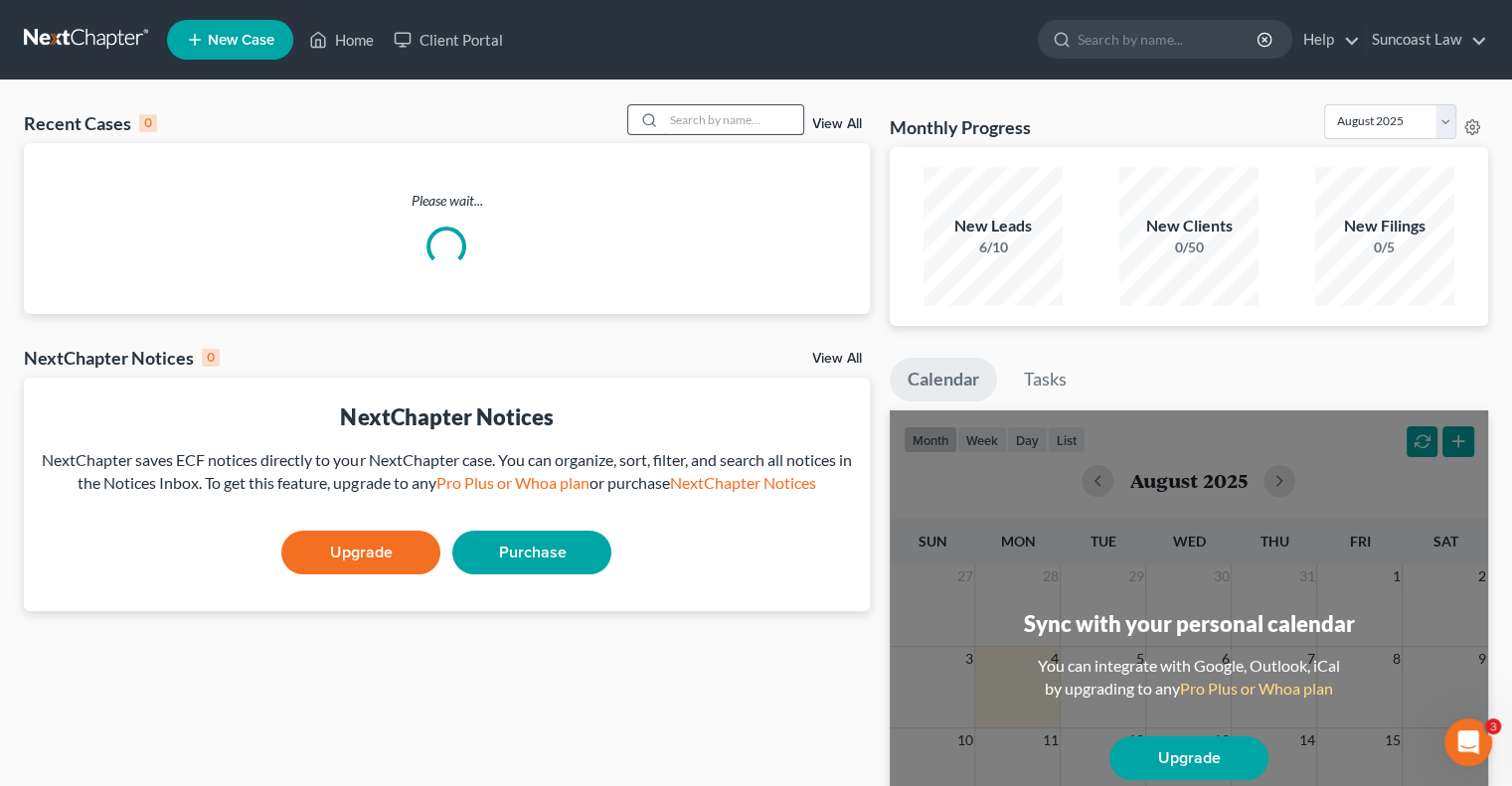 click at bounding box center [734, 119] 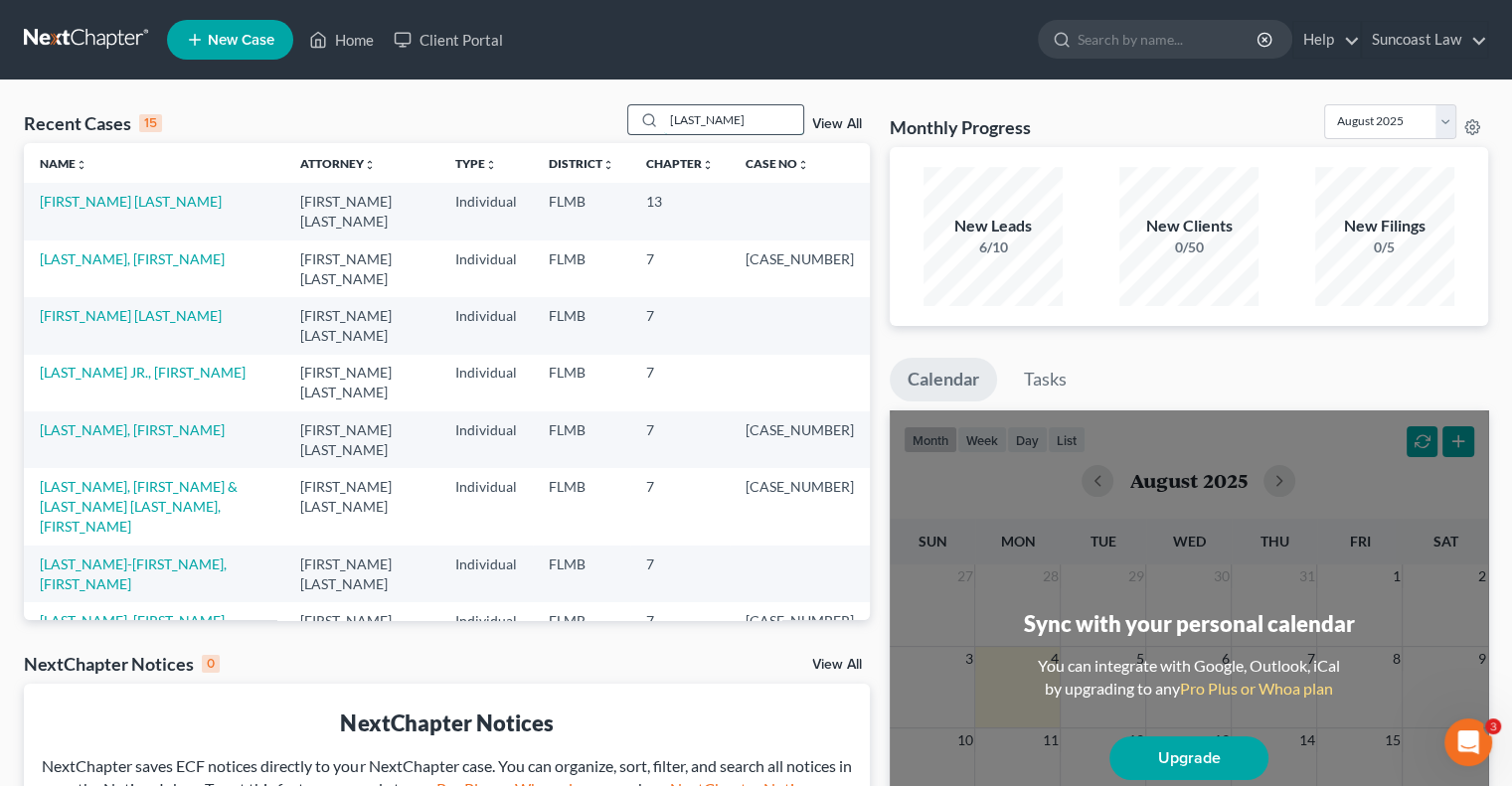 type on "[LAST_NAME]" 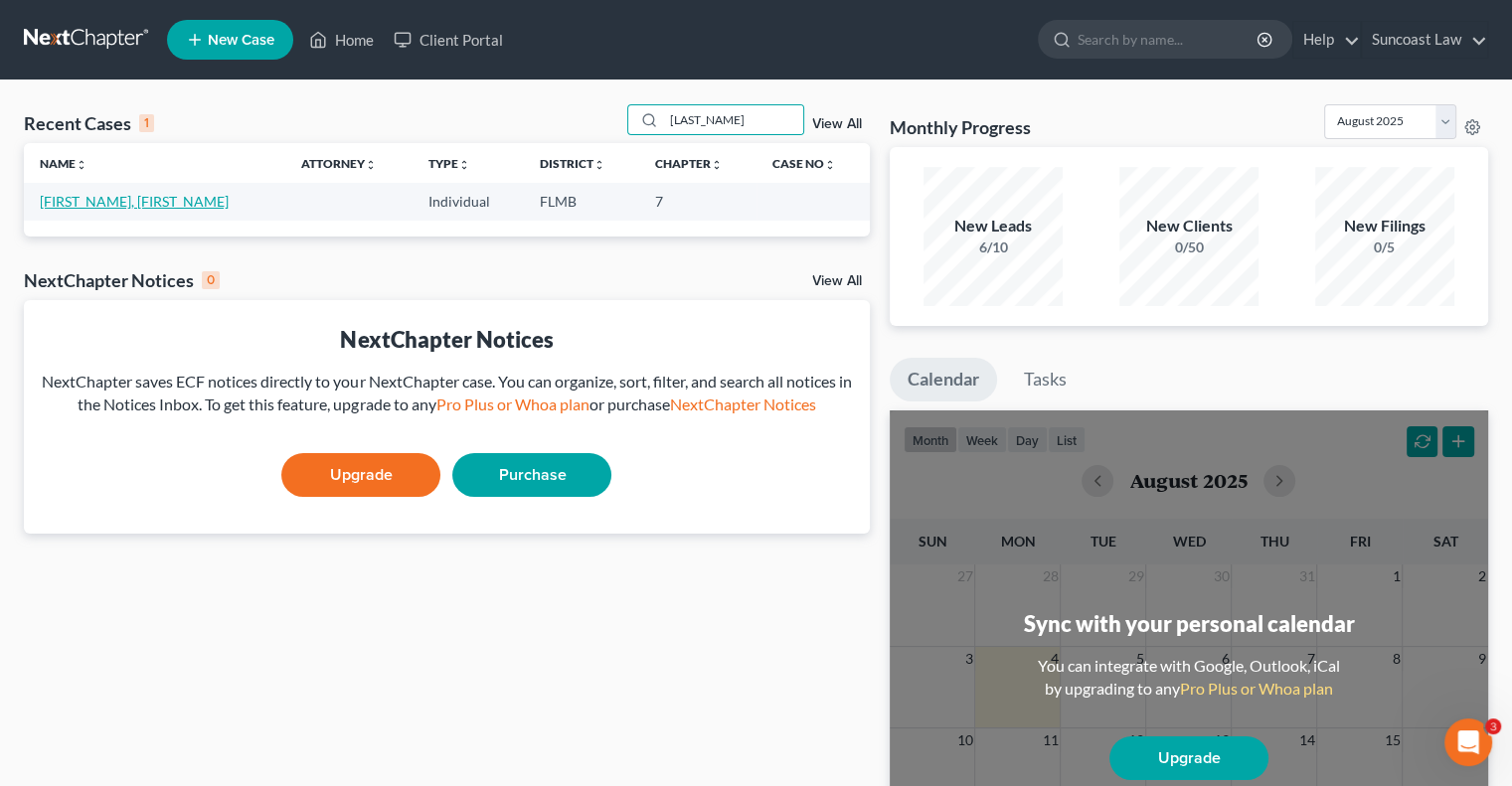 click on "[FIRST_NAME], [FIRST_NAME]" at bounding box center [134, 201] 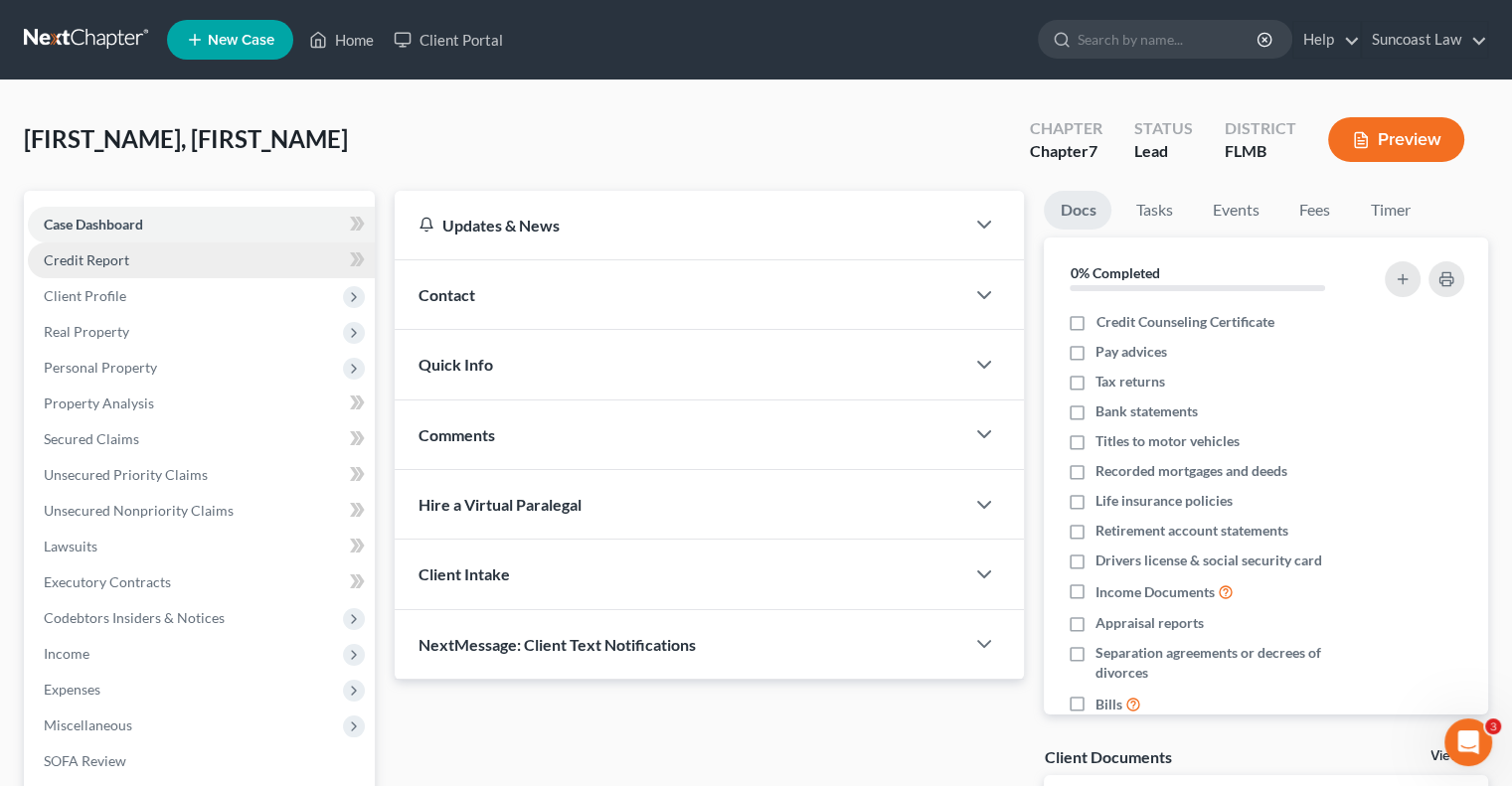 click on "Credit Report" at bounding box center (201, 260) 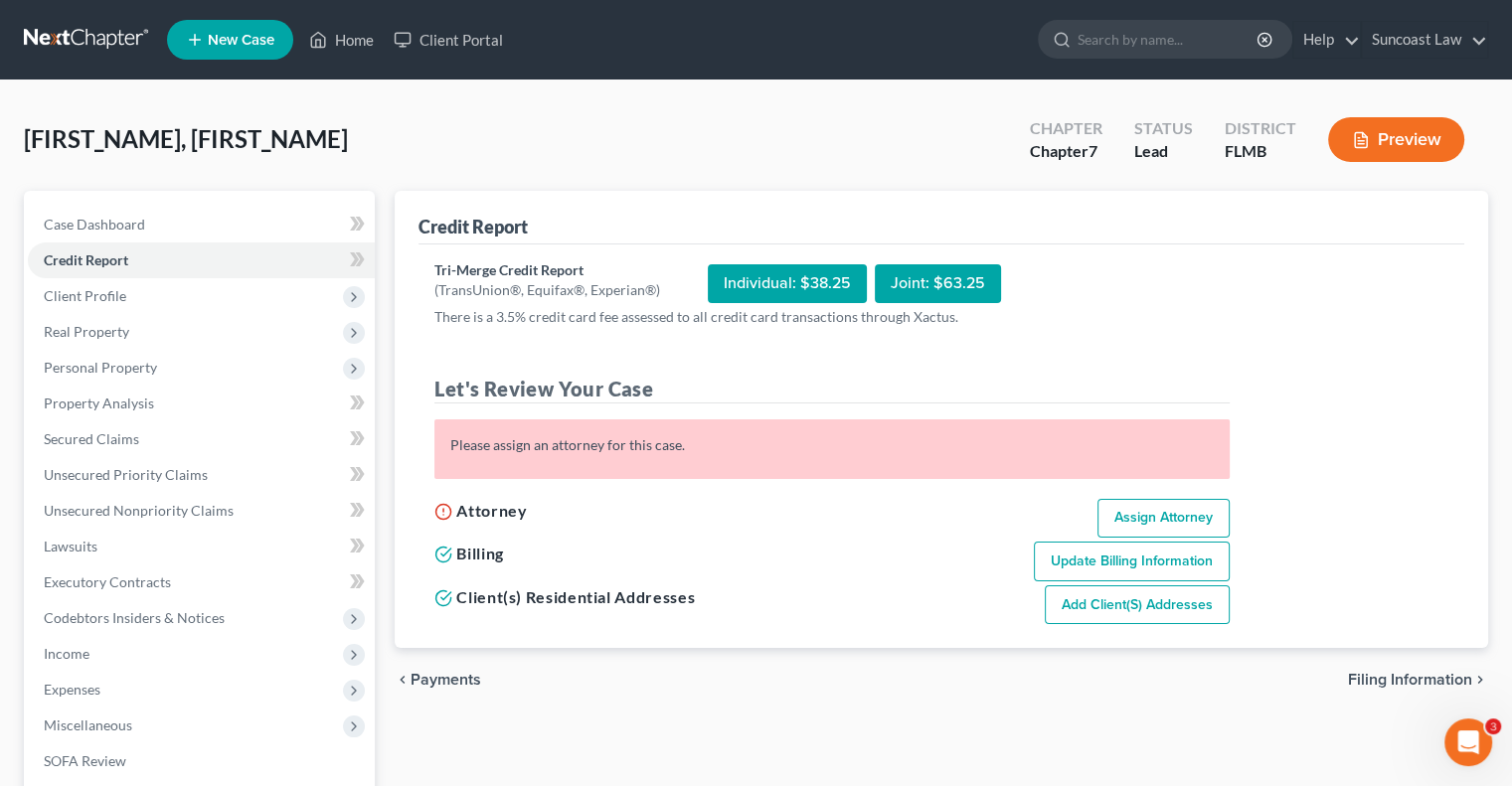 click on "Assign Attorney" at bounding box center (1163, 519) 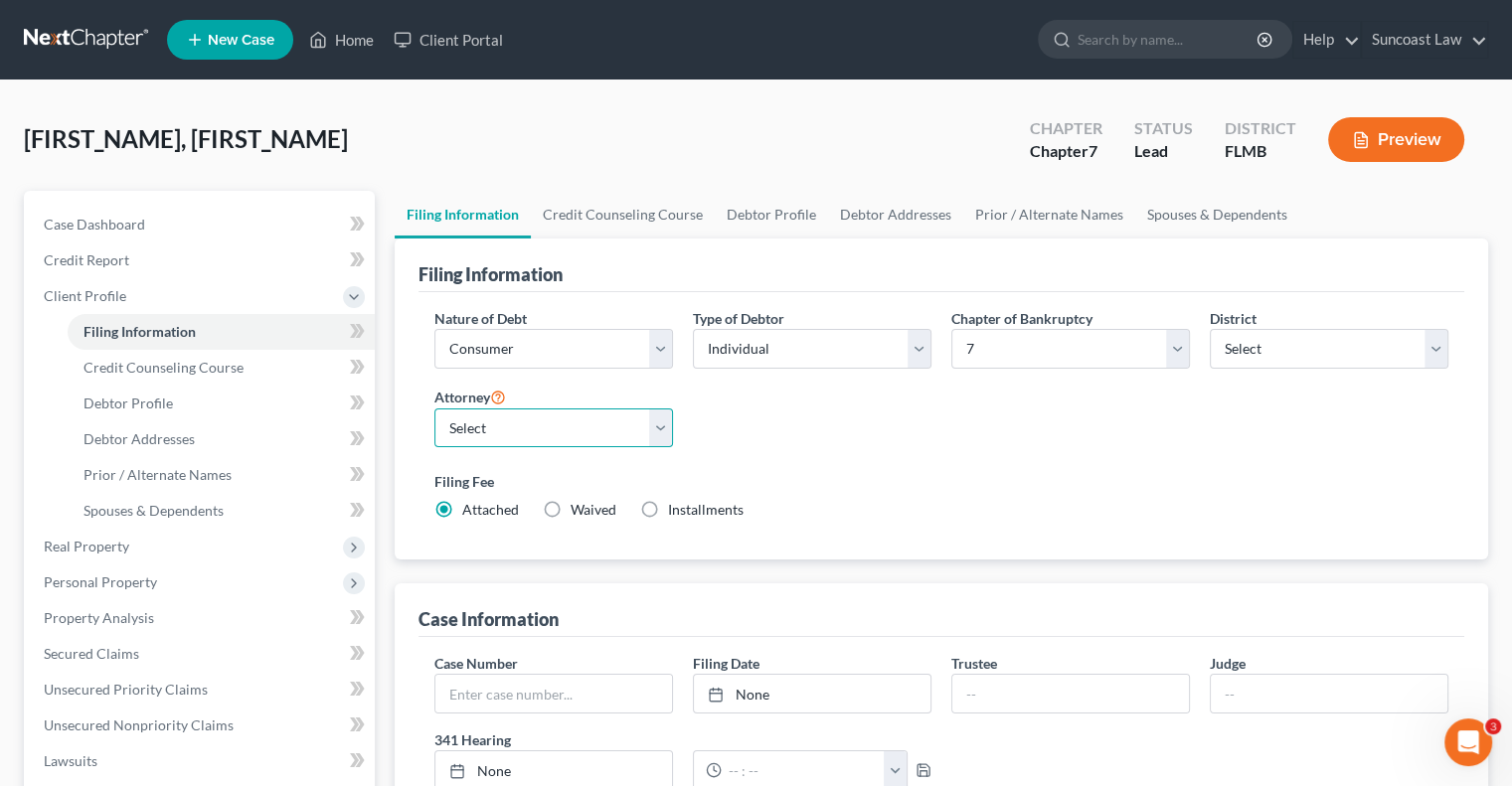 click on "Select [FIRST_NAME] [LAST_NAME] - FLMB [FIRST_NAME] [LAST_NAME] - FLMB" at bounding box center [554, 428] 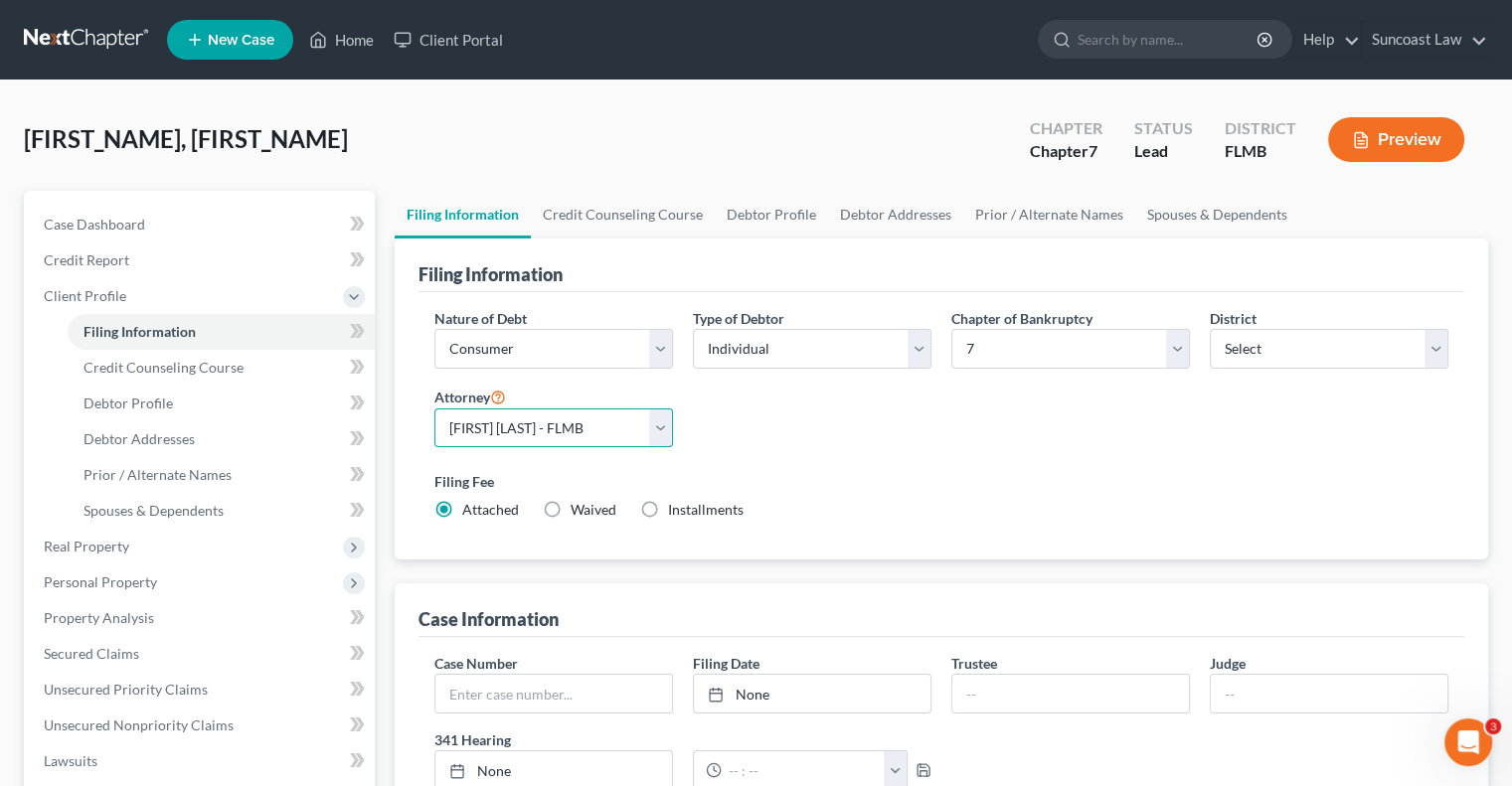 click on "Select [FIRST_NAME] [LAST_NAME] - FLMB [FIRST_NAME] [LAST_NAME] - FLMB" at bounding box center [554, 428] 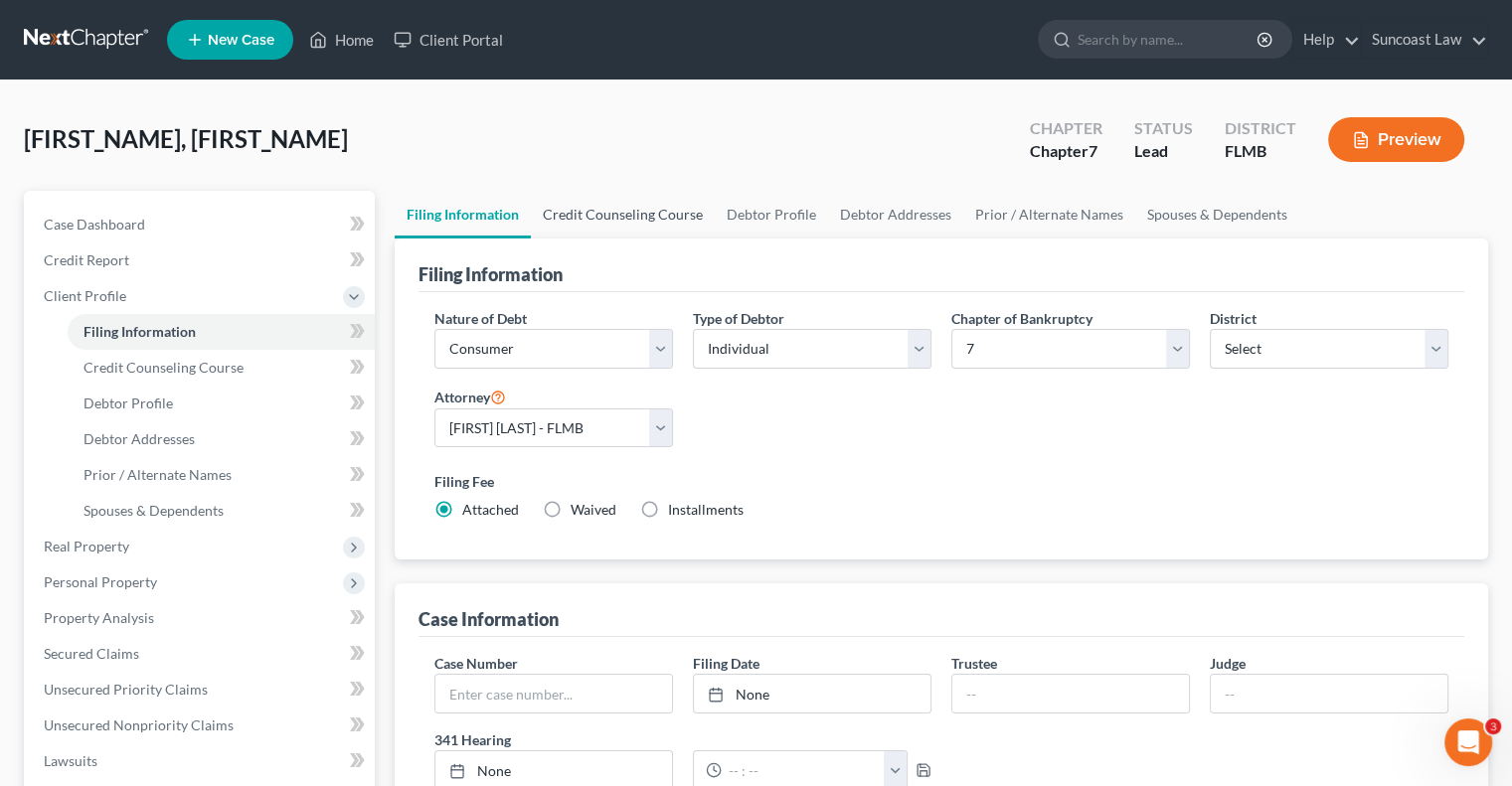 click on "Credit Counseling Course" at bounding box center [622, 215] 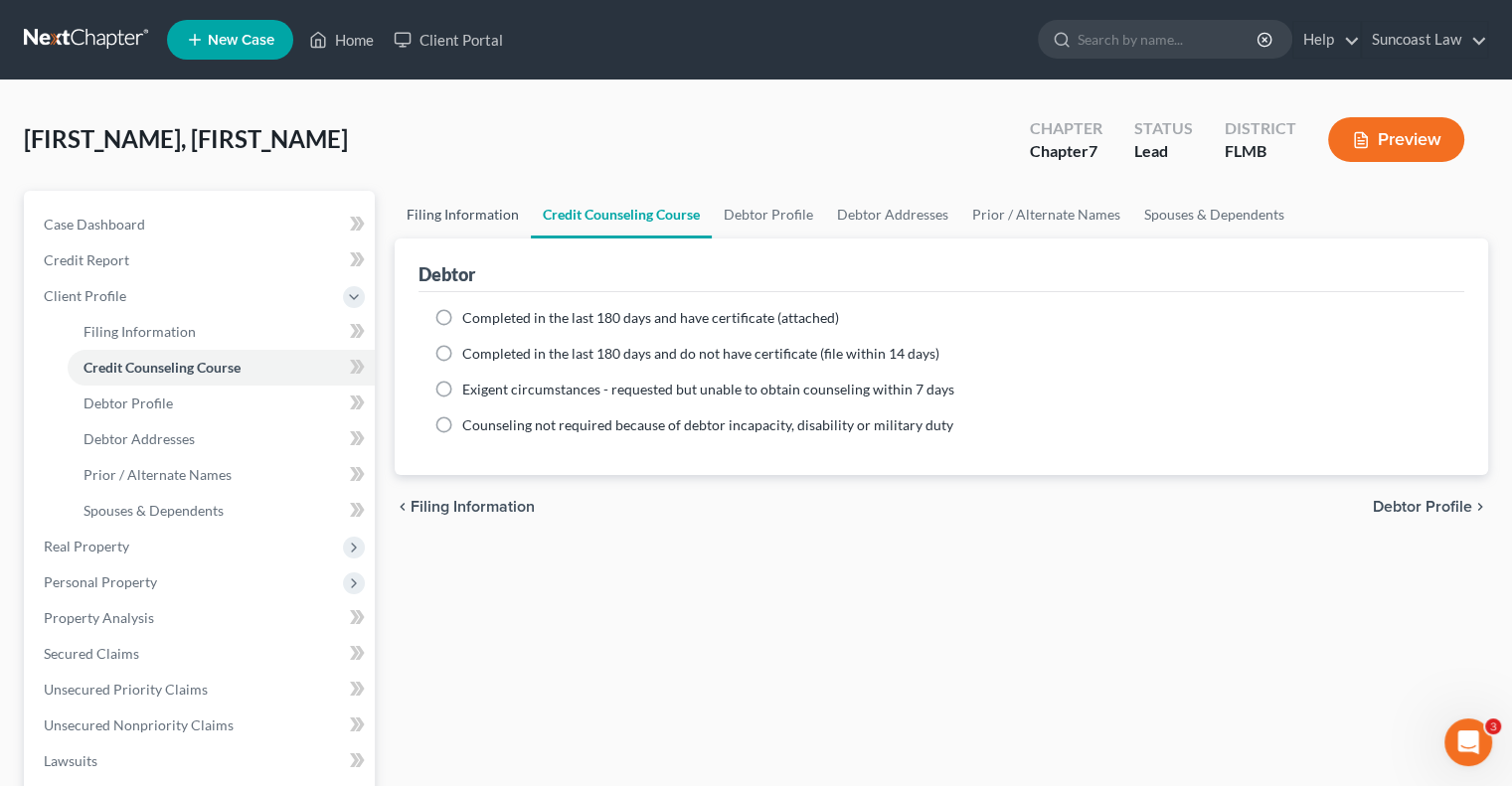 click on "Filing Information" at bounding box center (462, 215) 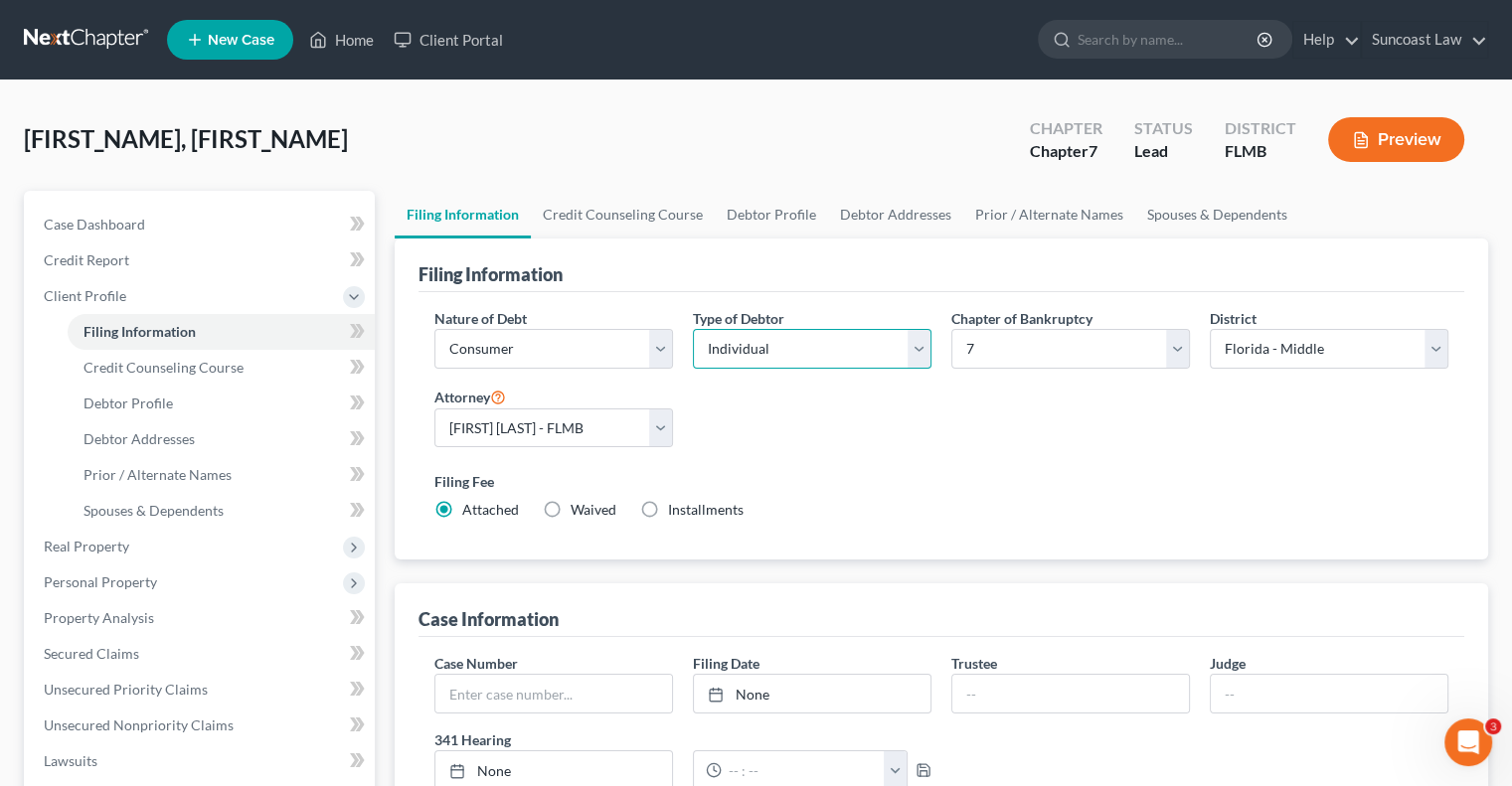 click on "Select Individual Joint" at bounding box center [812, 349] 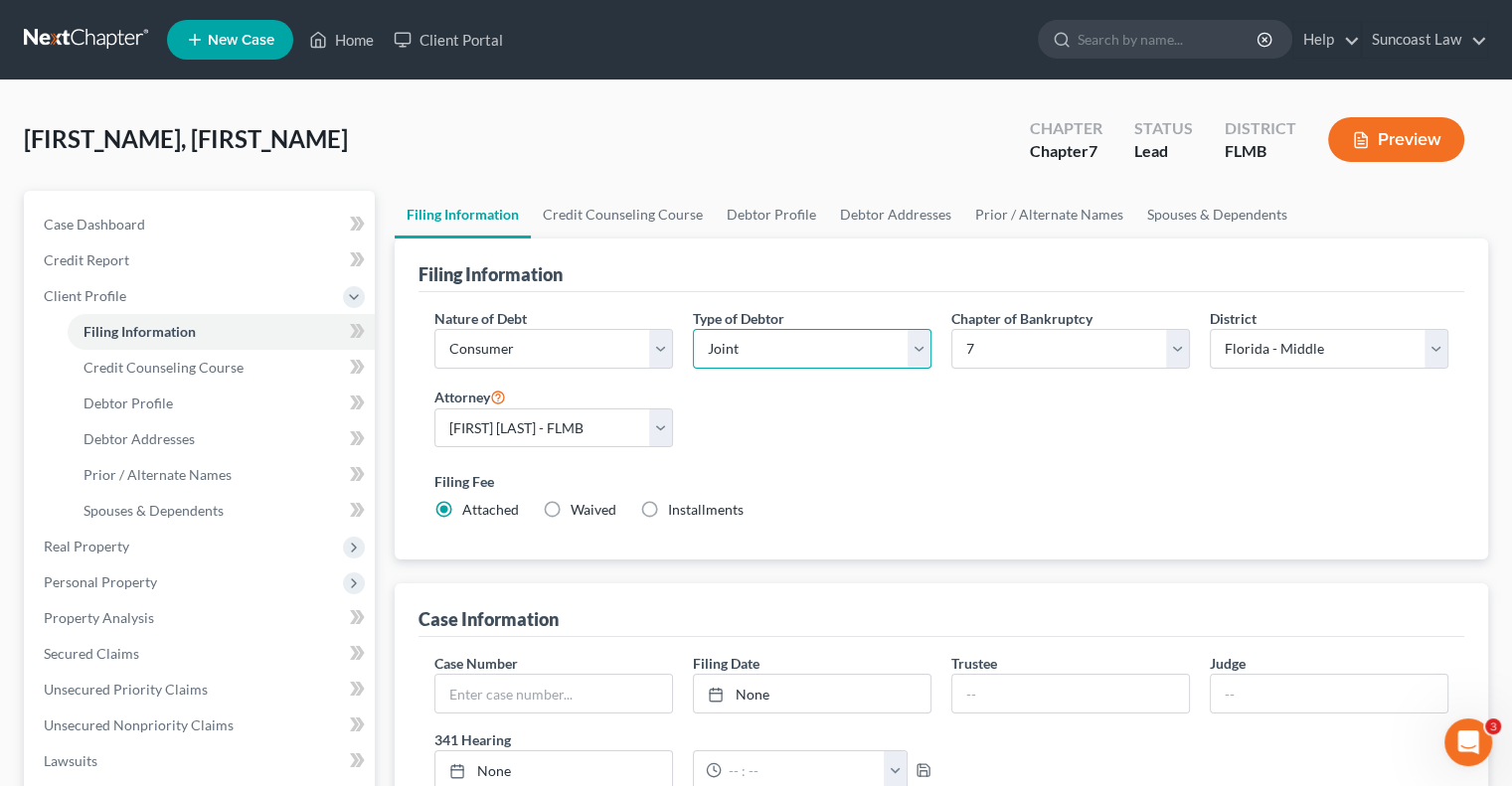 click on "Select Individual Joint" at bounding box center (812, 349) 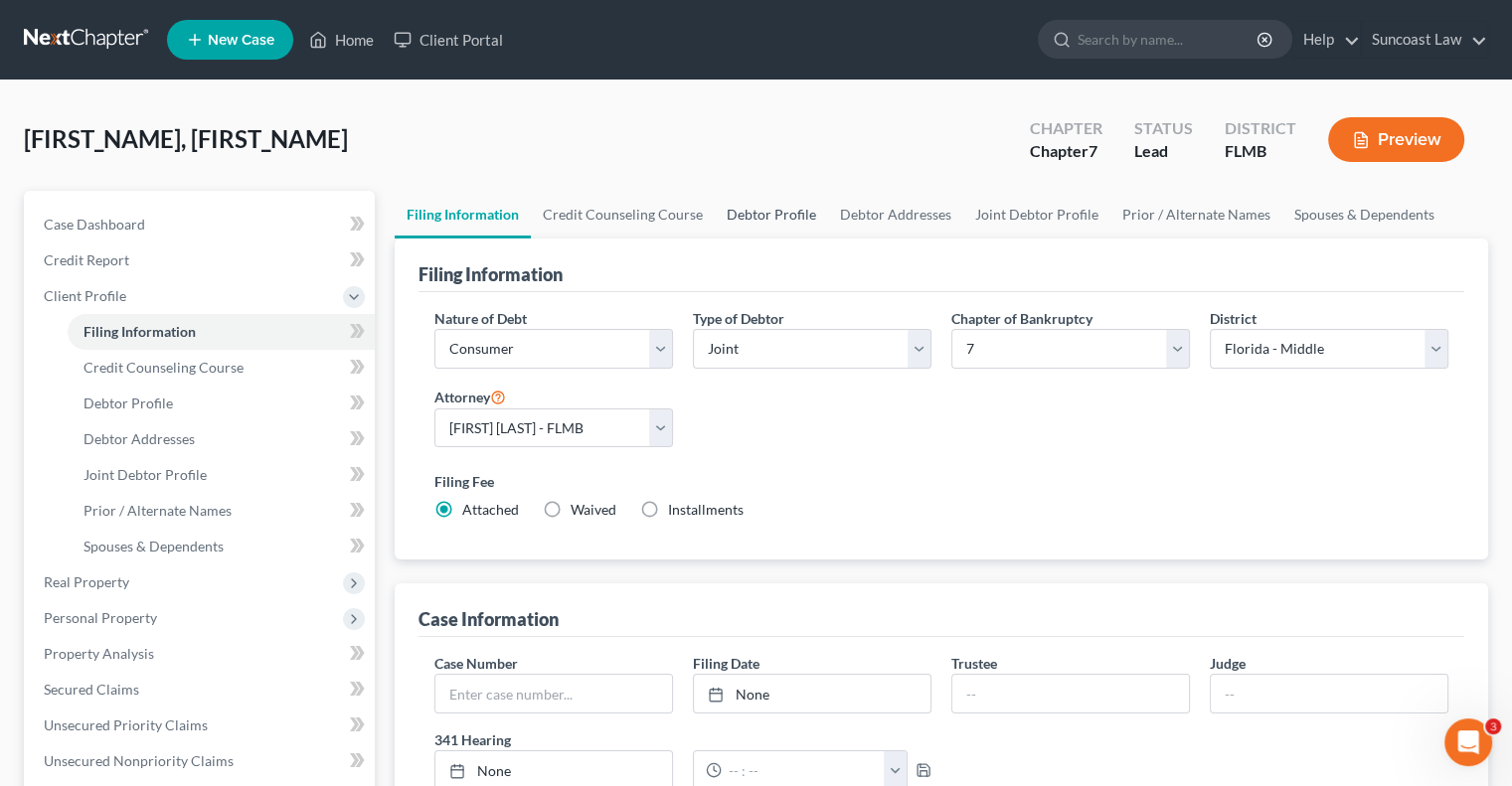 click on "Debtor Profile" at bounding box center [771, 215] 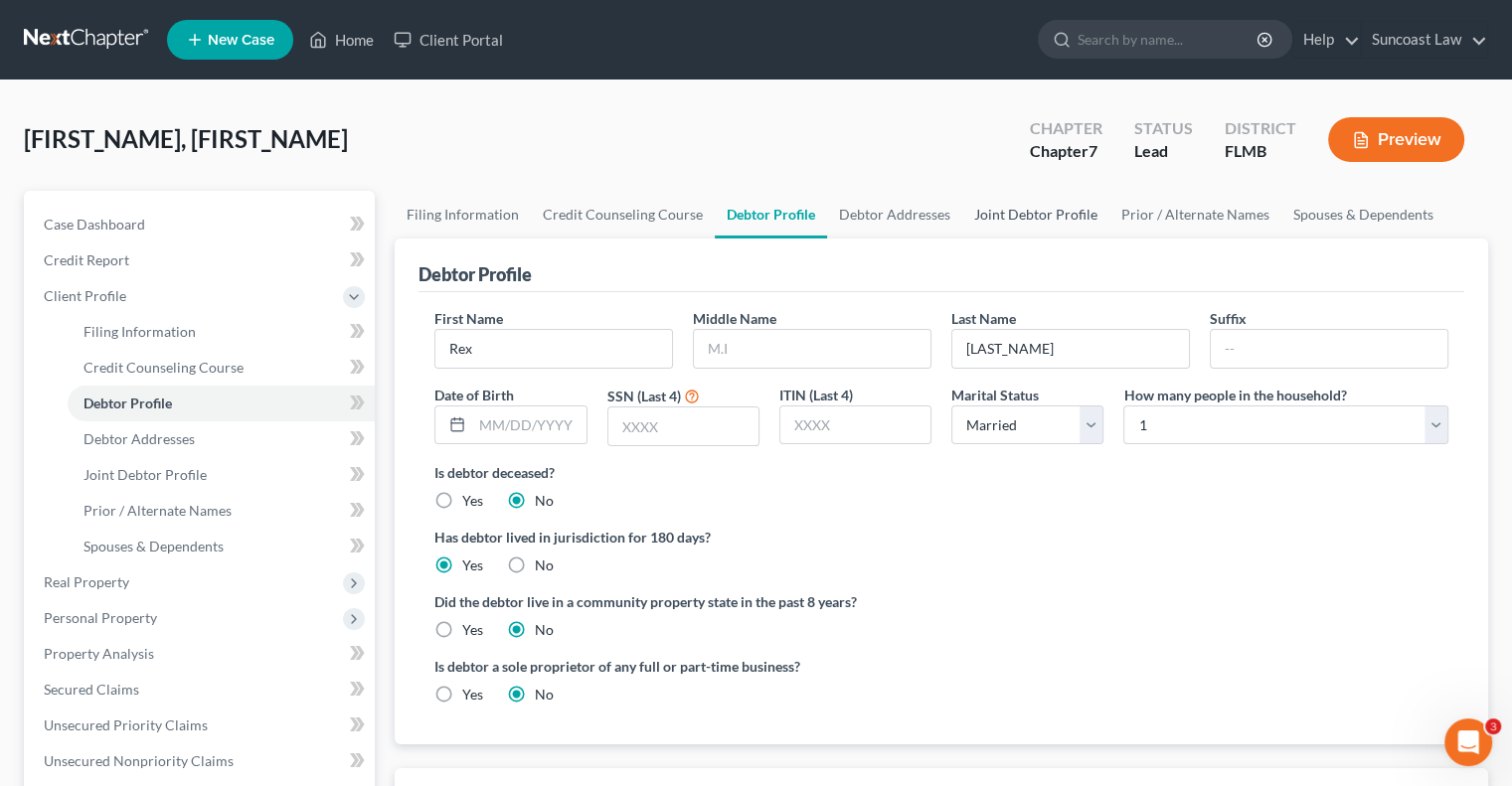 click on "Joint Debtor Profile" at bounding box center [1036, 215] 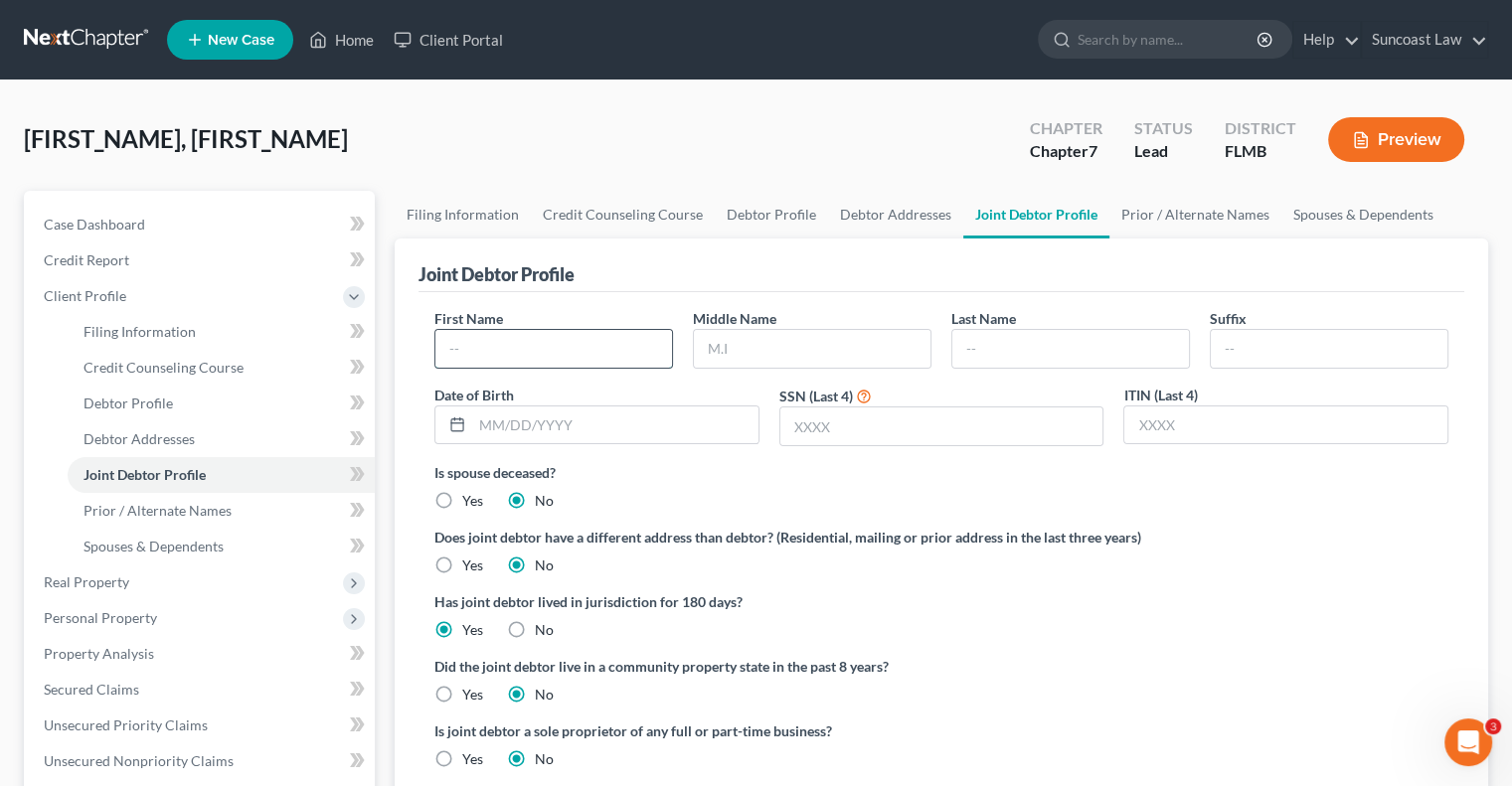 drag, startPoint x: 589, startPoint y: 344, endPoint x: 607, endPoint y: 336, distance: 19.697716 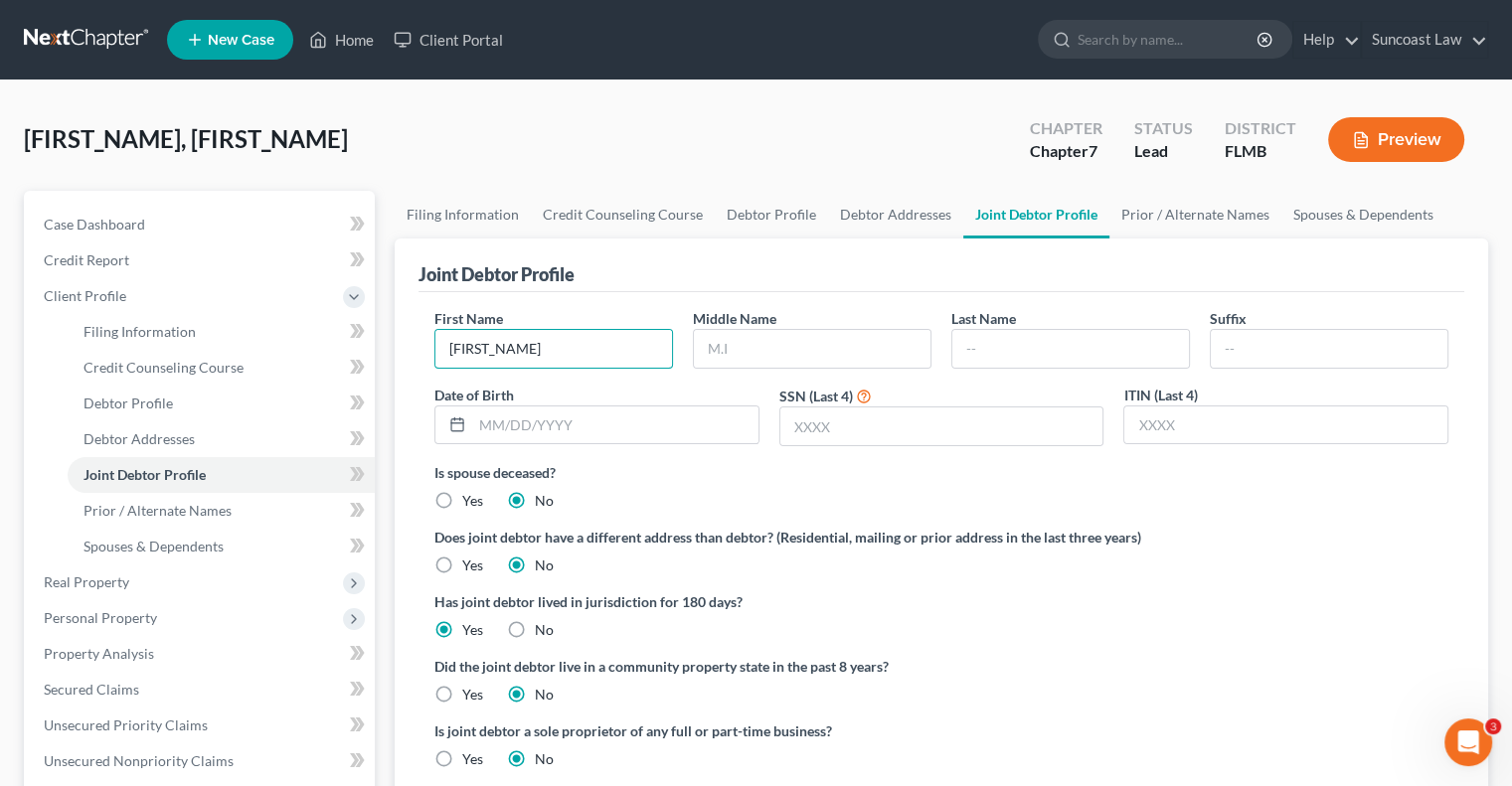 type on "[FIRST_NAME]" 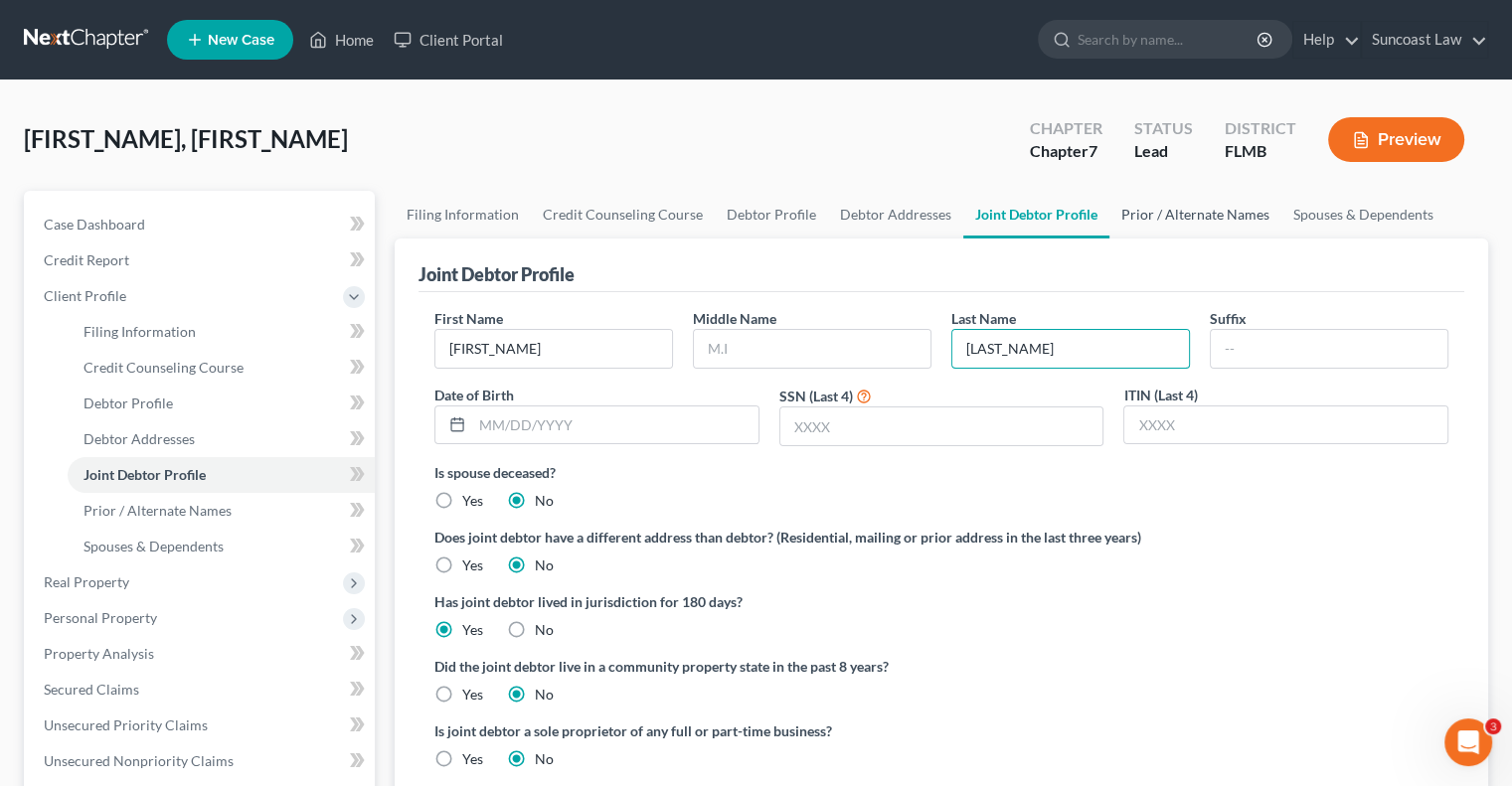 type on "[LAST_NAME]" 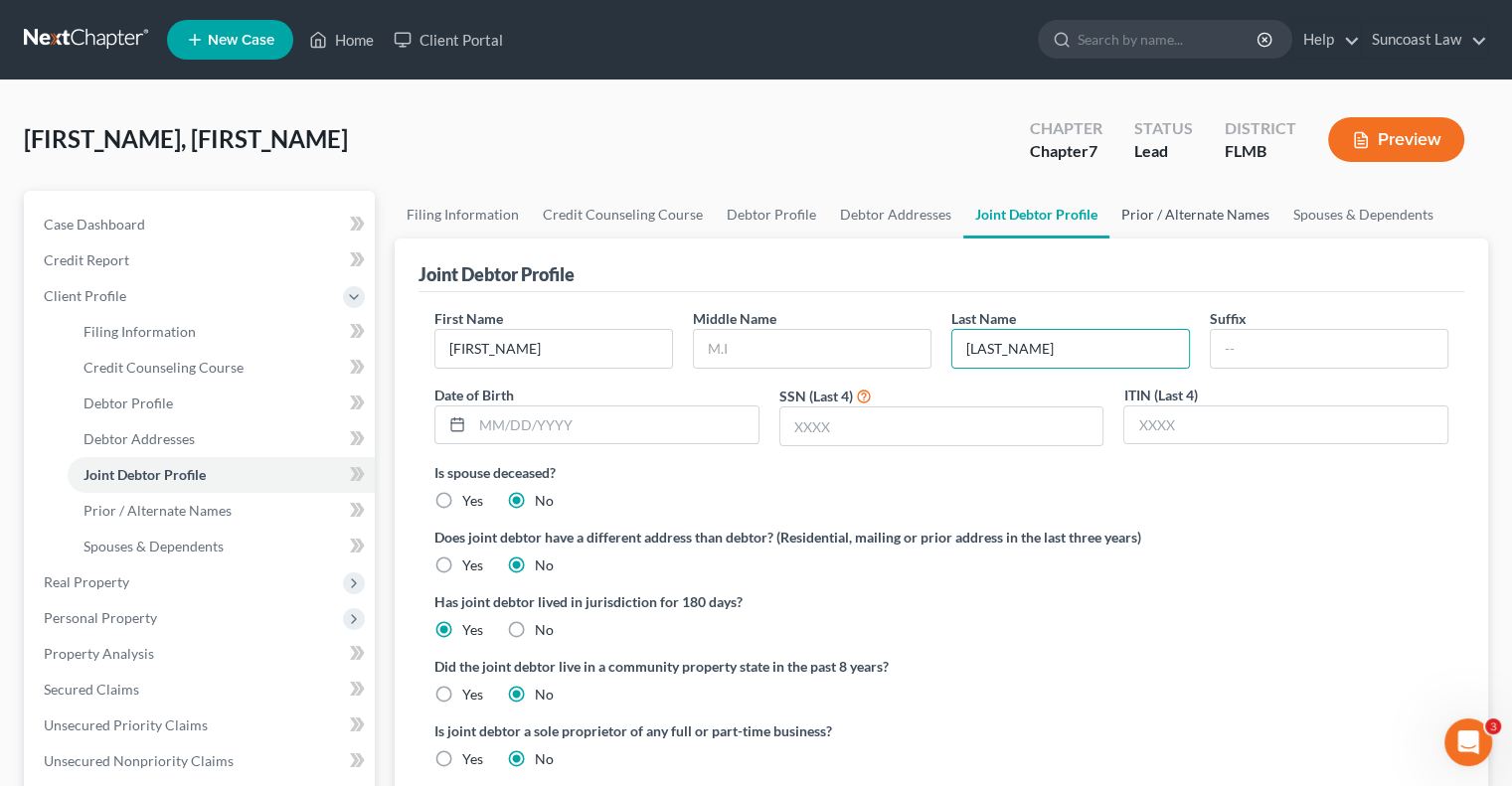 click on "Prior / Alternate Names" at bounding box center [1195, 215] 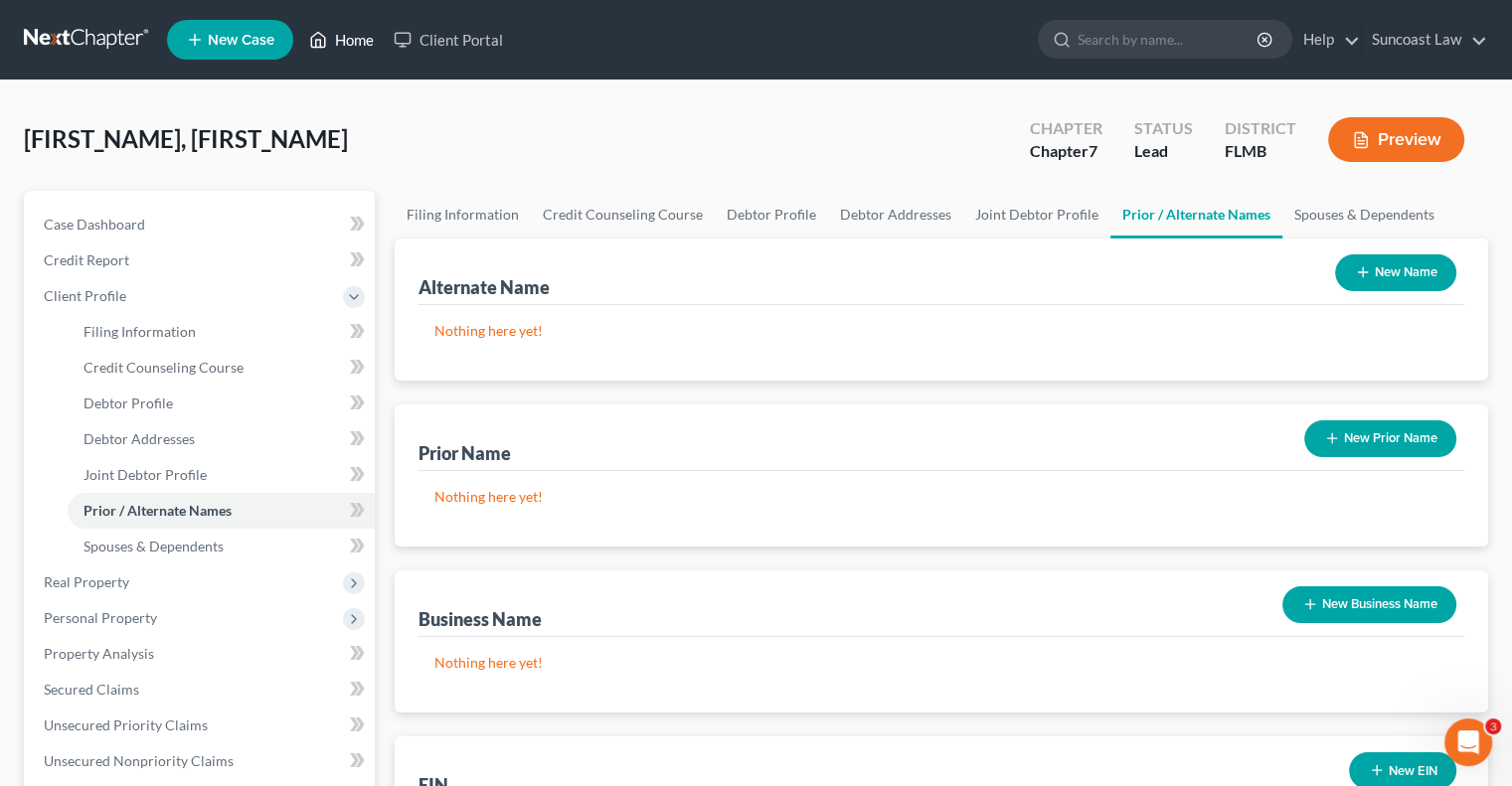 click on "Home" at bounding box center (341, 40) 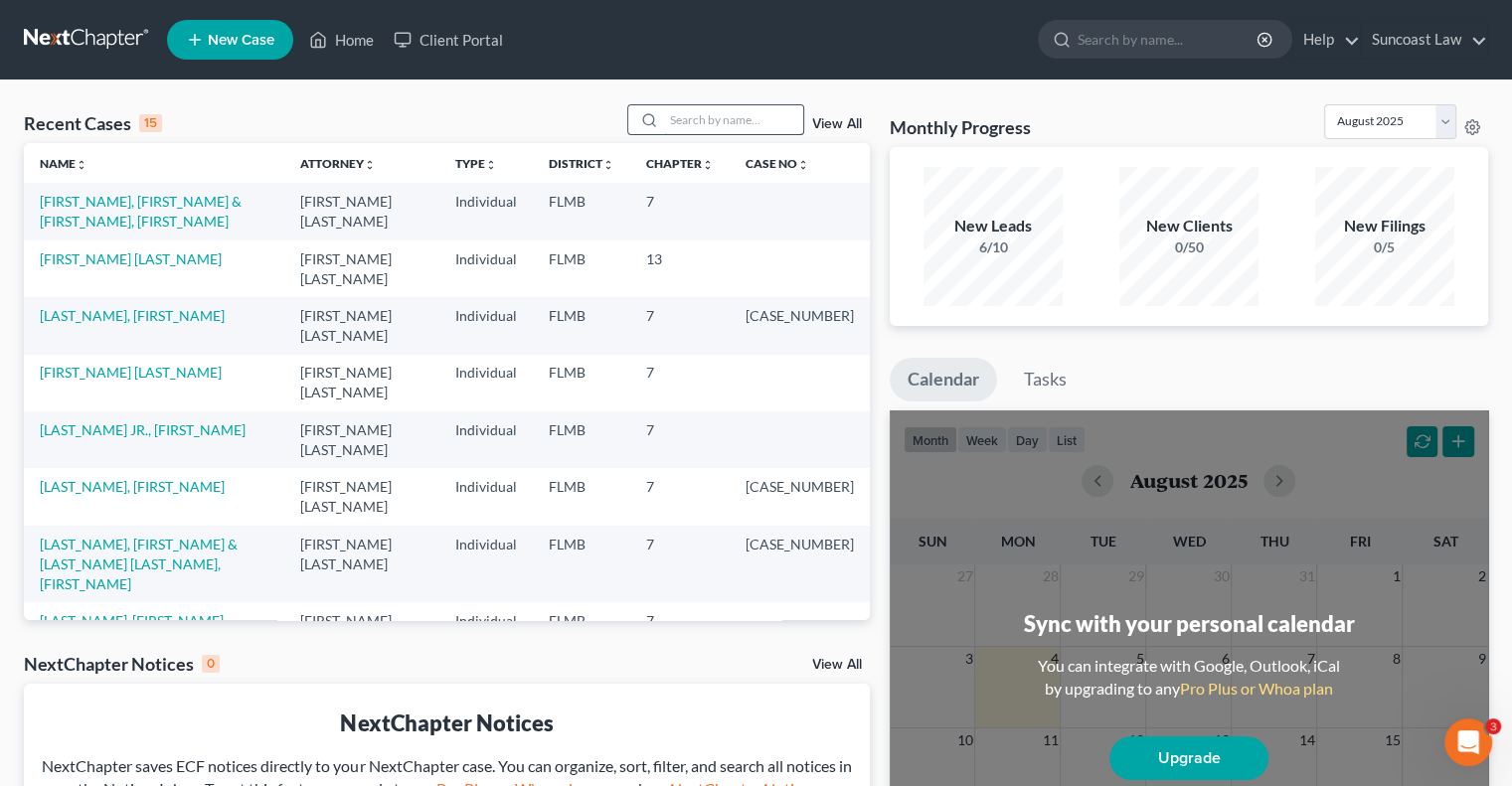 click at bounding box center [734, 119] 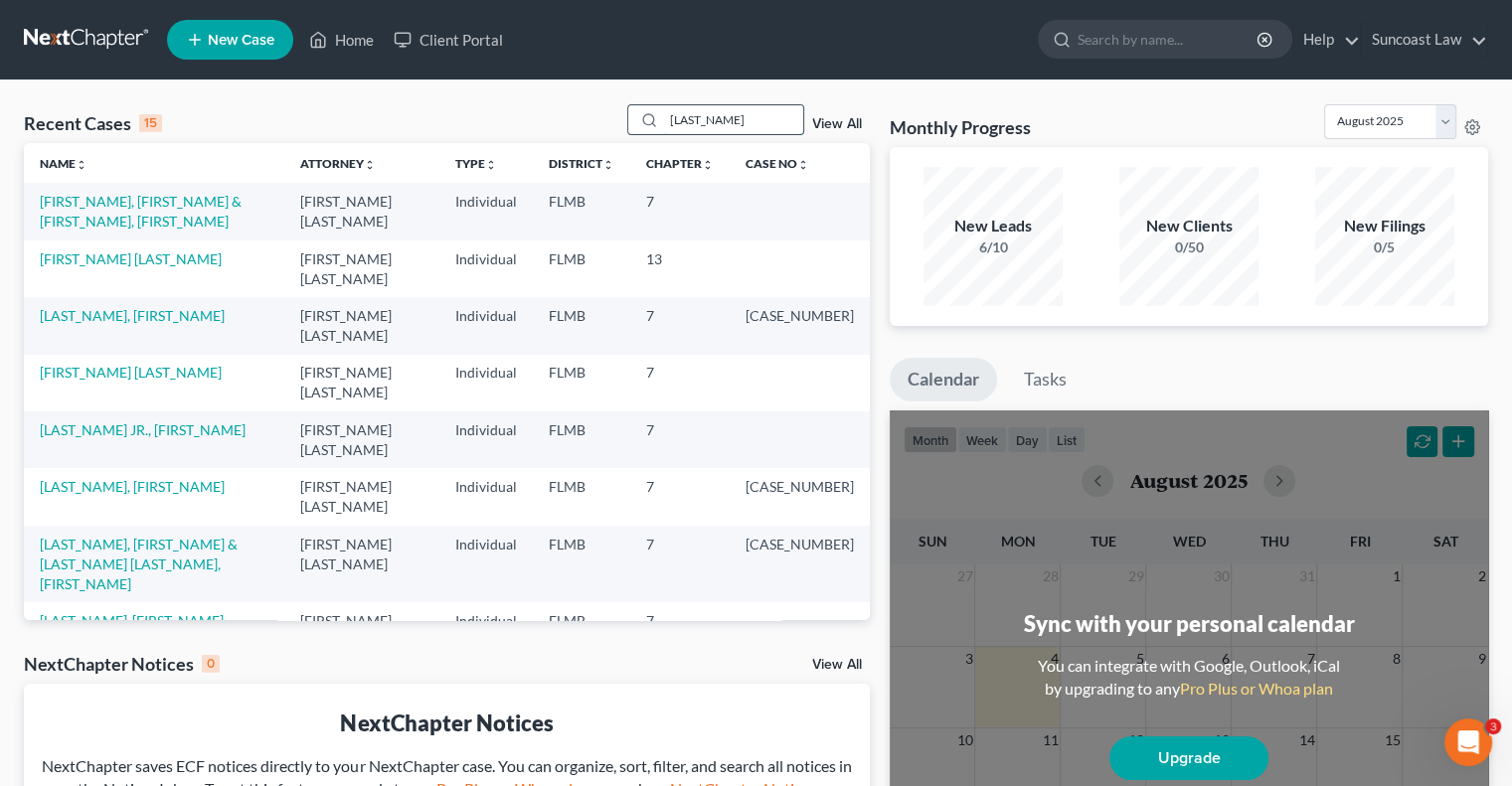 type on "[LAST_NAME]" 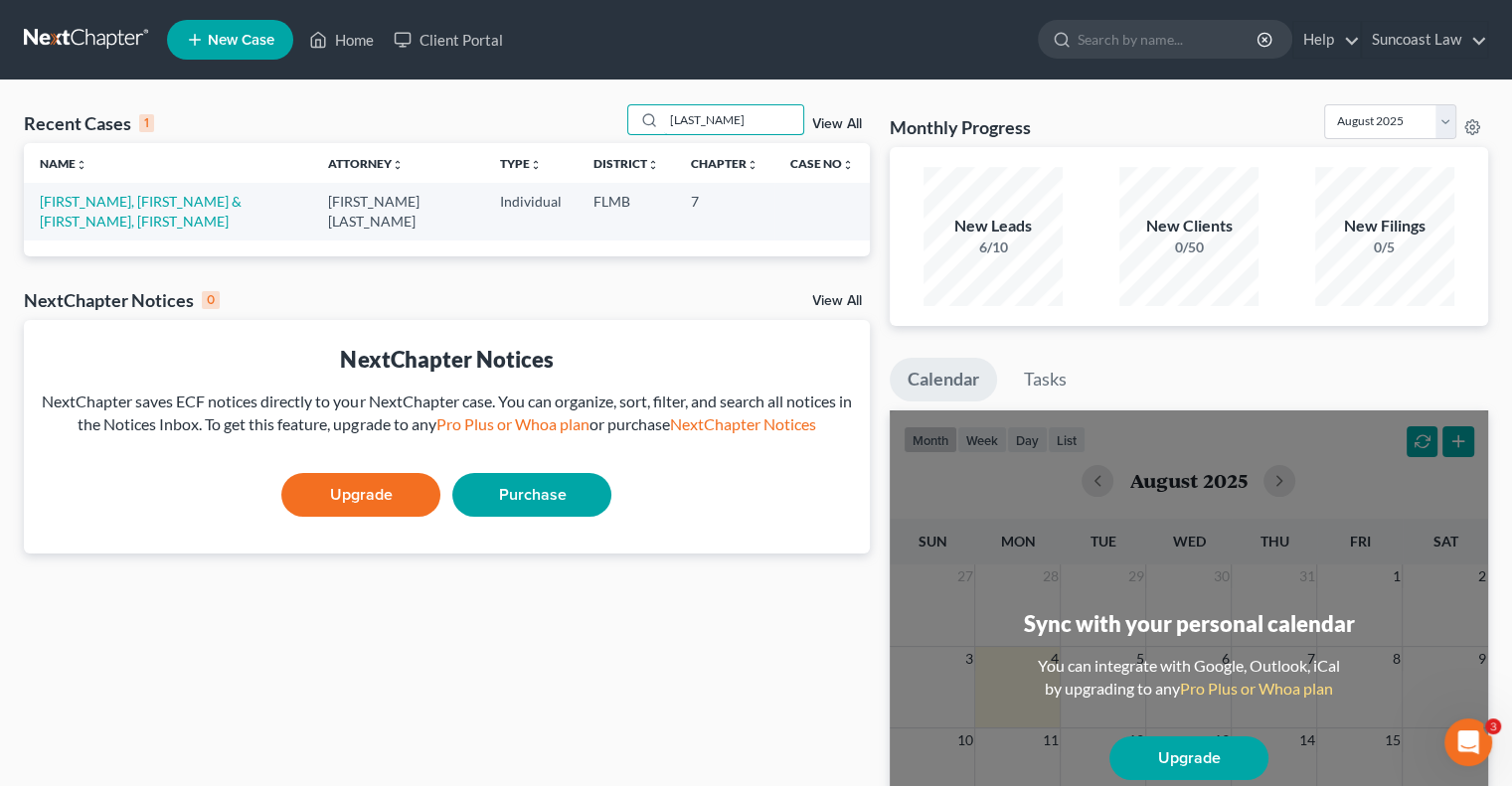drag, startPoint x: 715, startPoint y: 124, endPoint x: 617, endPoint y: 122, distance: 98.02041 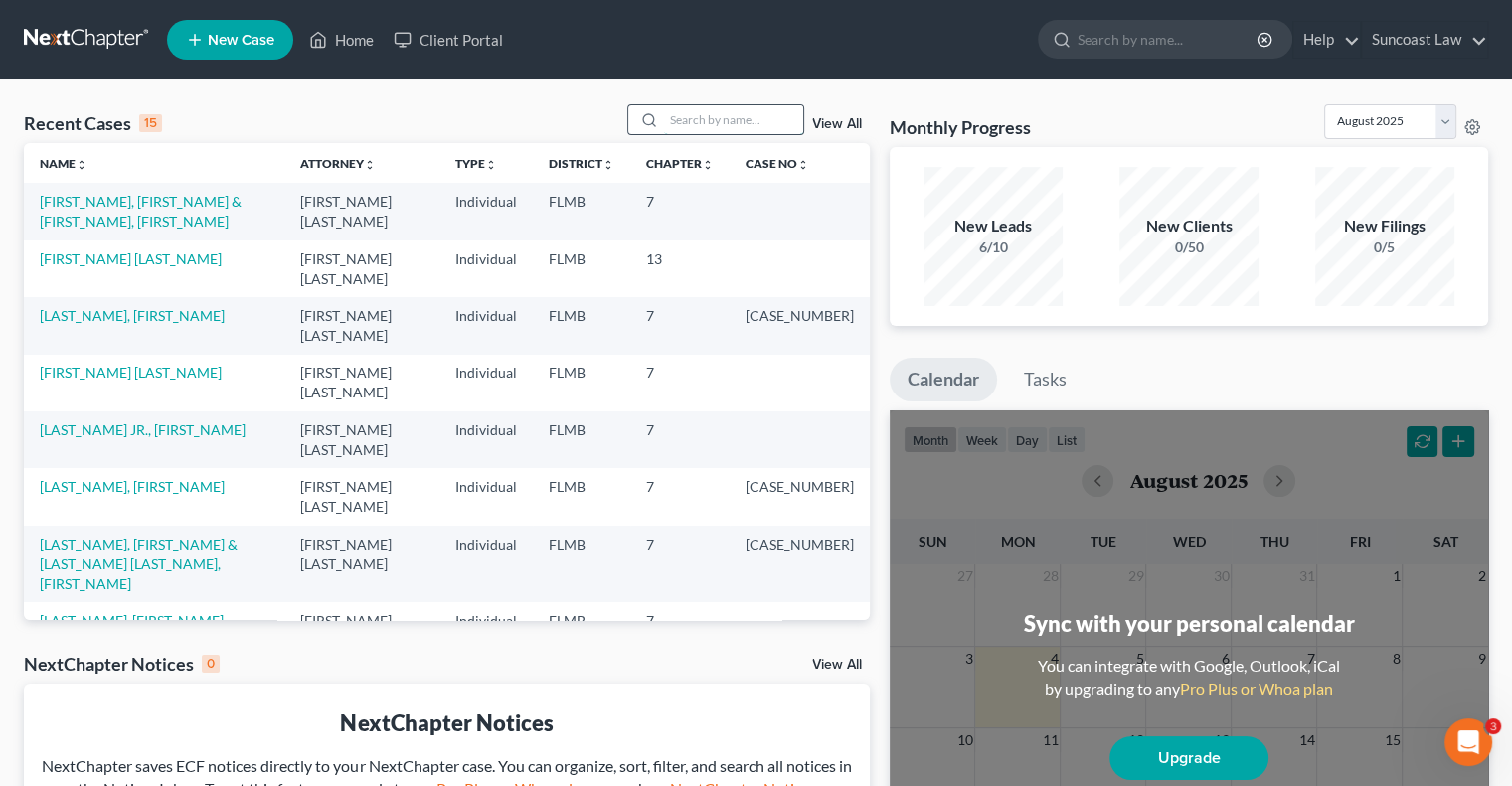 click at bounding box center (734, 119) 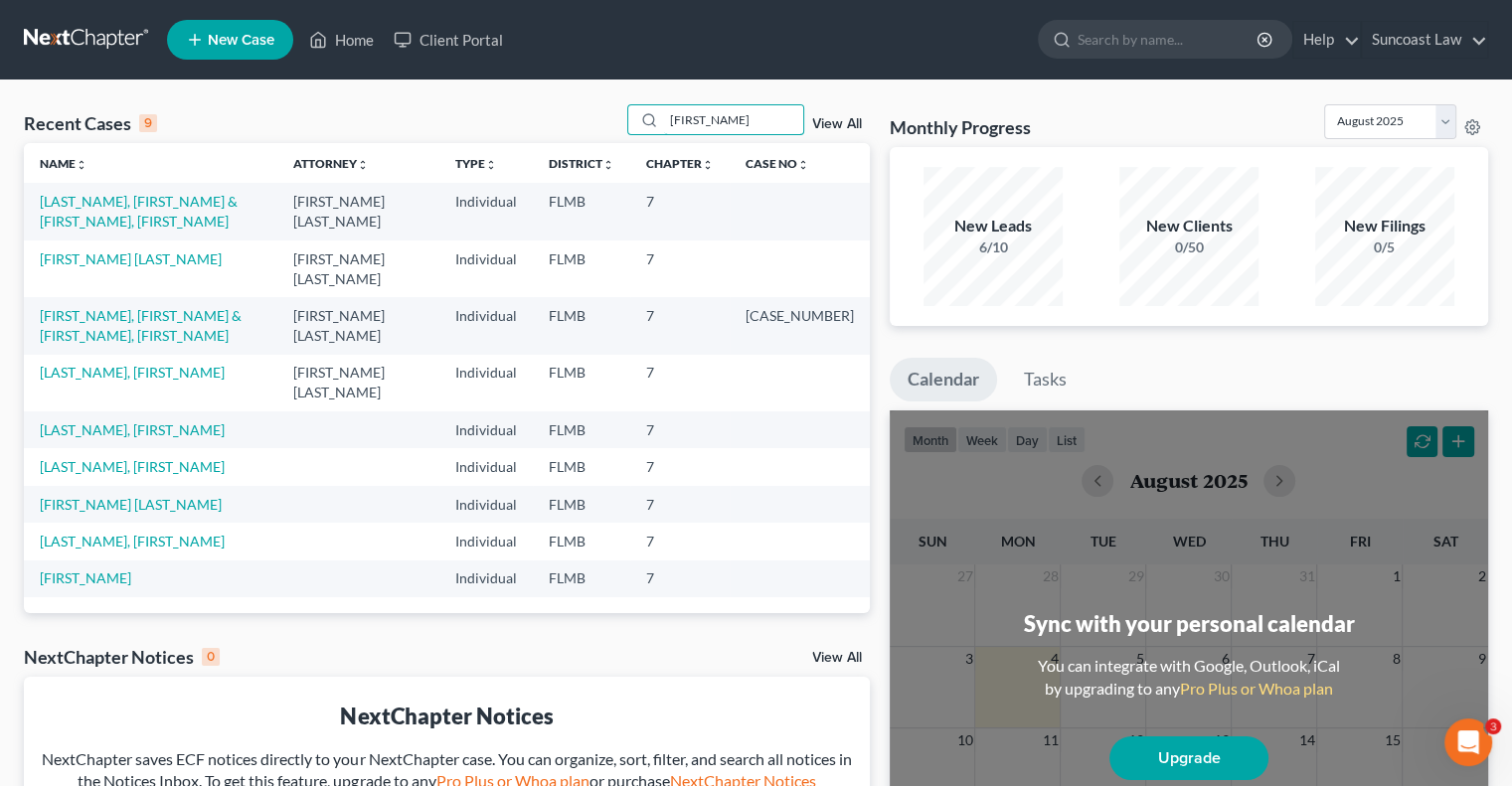 type on "[FIRST_NAME]" 